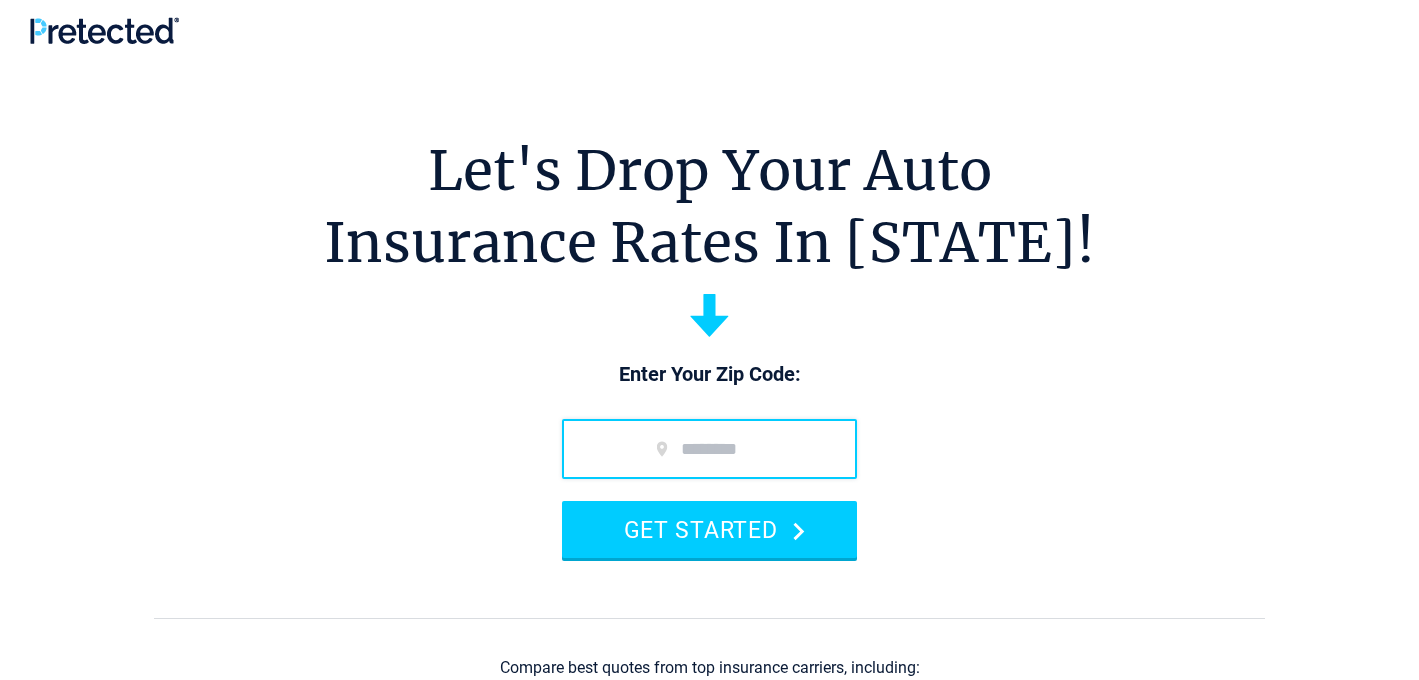 scroll, scrollTop: 0, scrollLeft: 0, axis: both 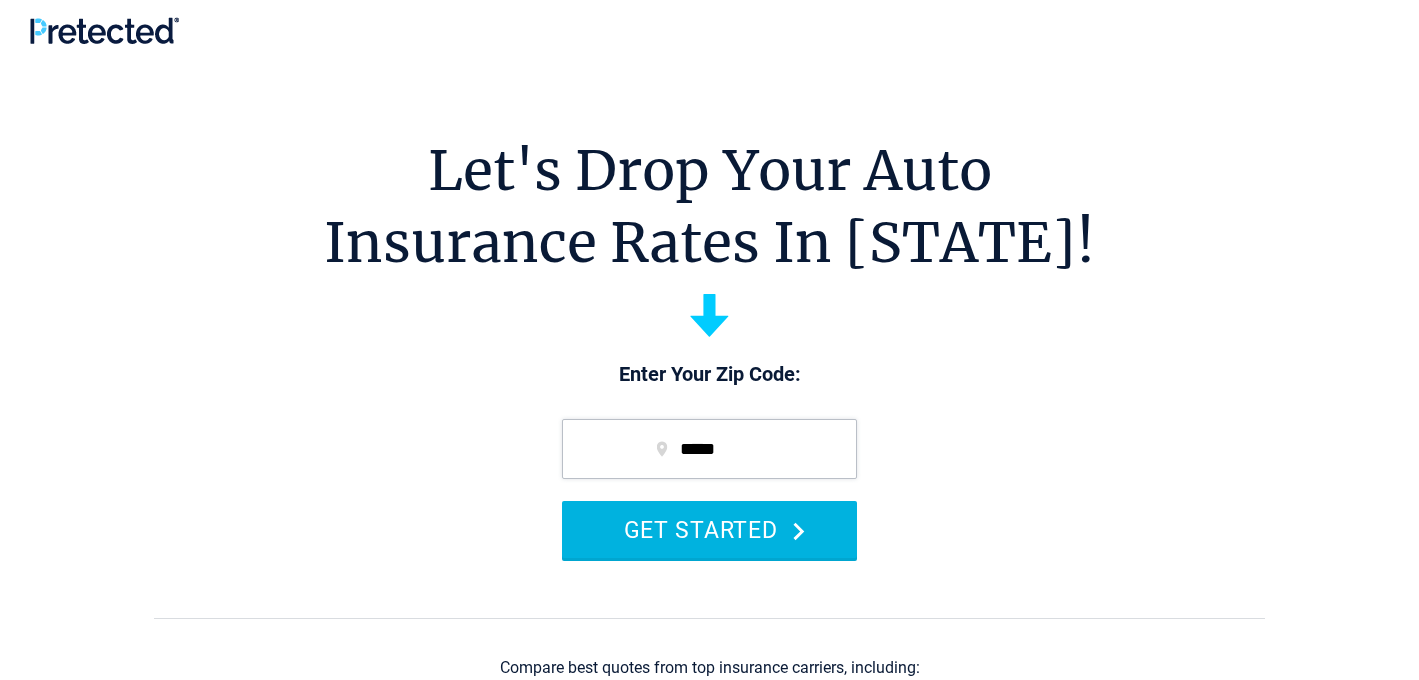 type on "*****" 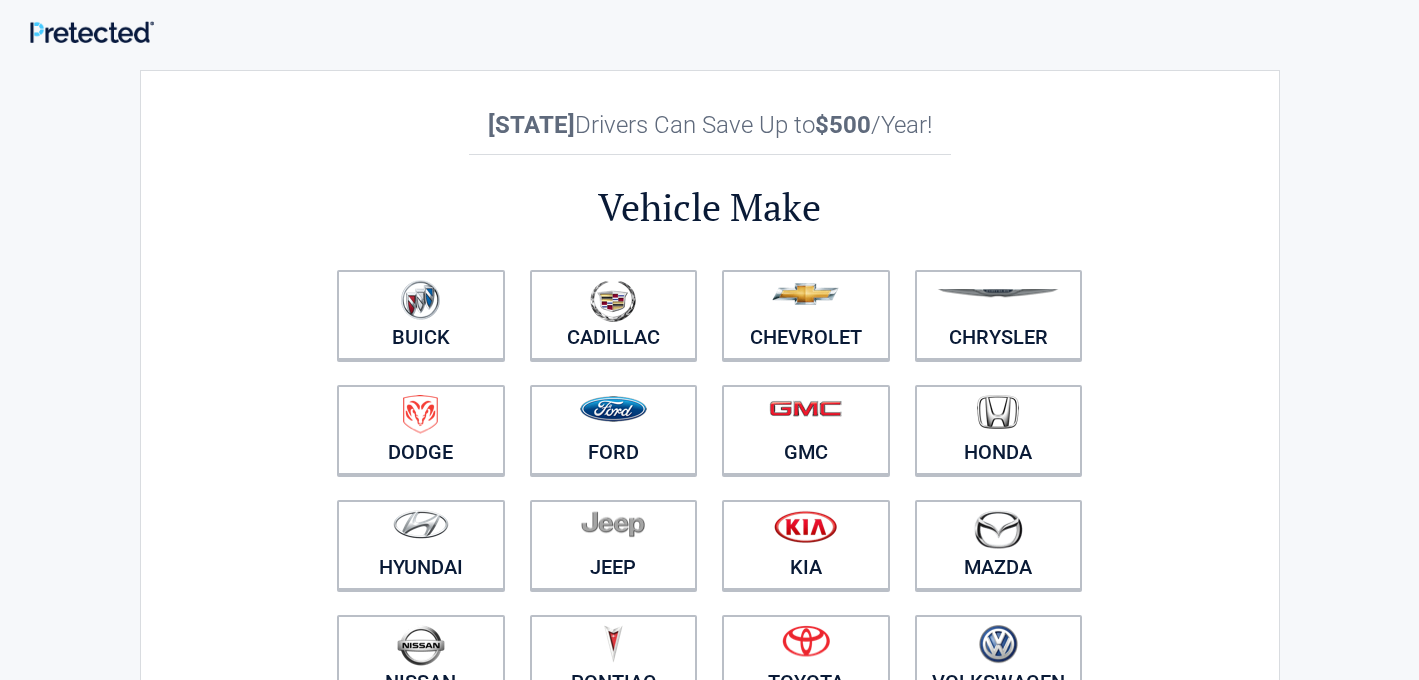 scroll, scrollTop: 234, scrollLeft: 0, axis: vertical 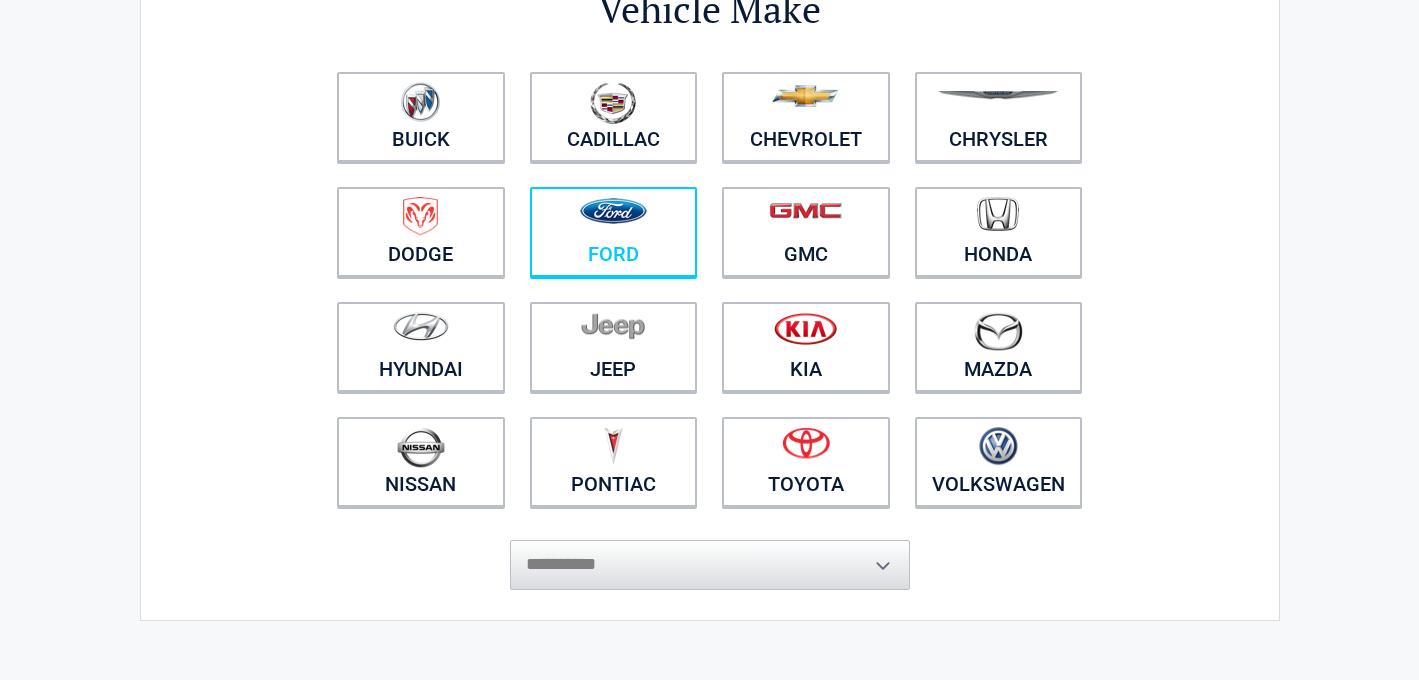 click on "Ford" at bounding box center (614, 232) 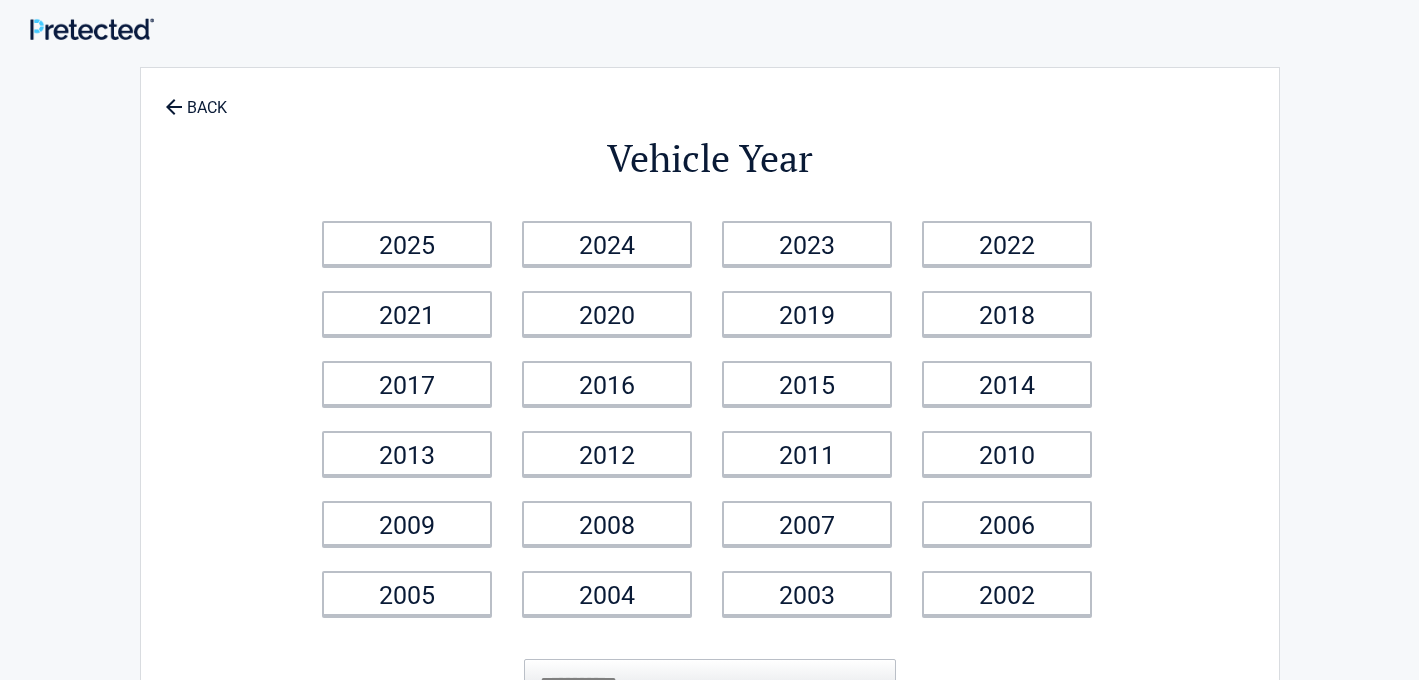 scroll, scrollTop: 0, scrollLeft: 0, axis: both 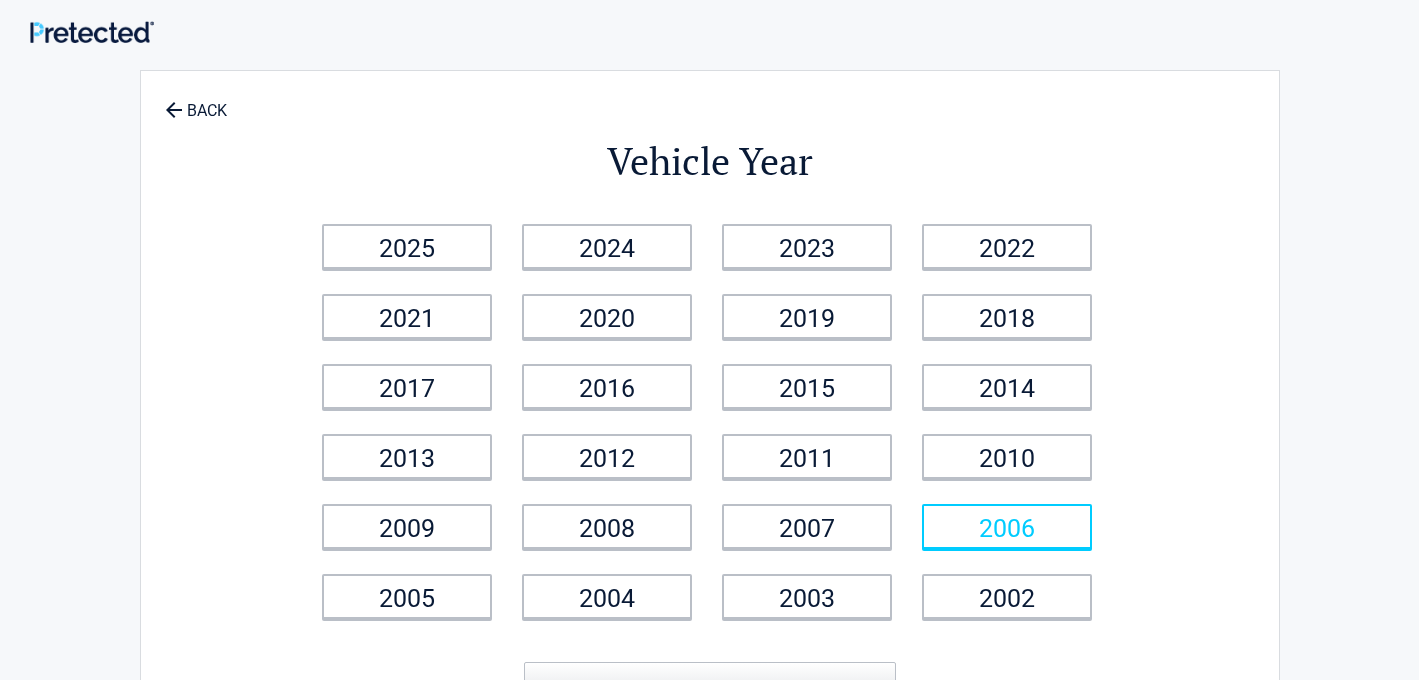 click on "2006" at bounding box center (1007, 526) 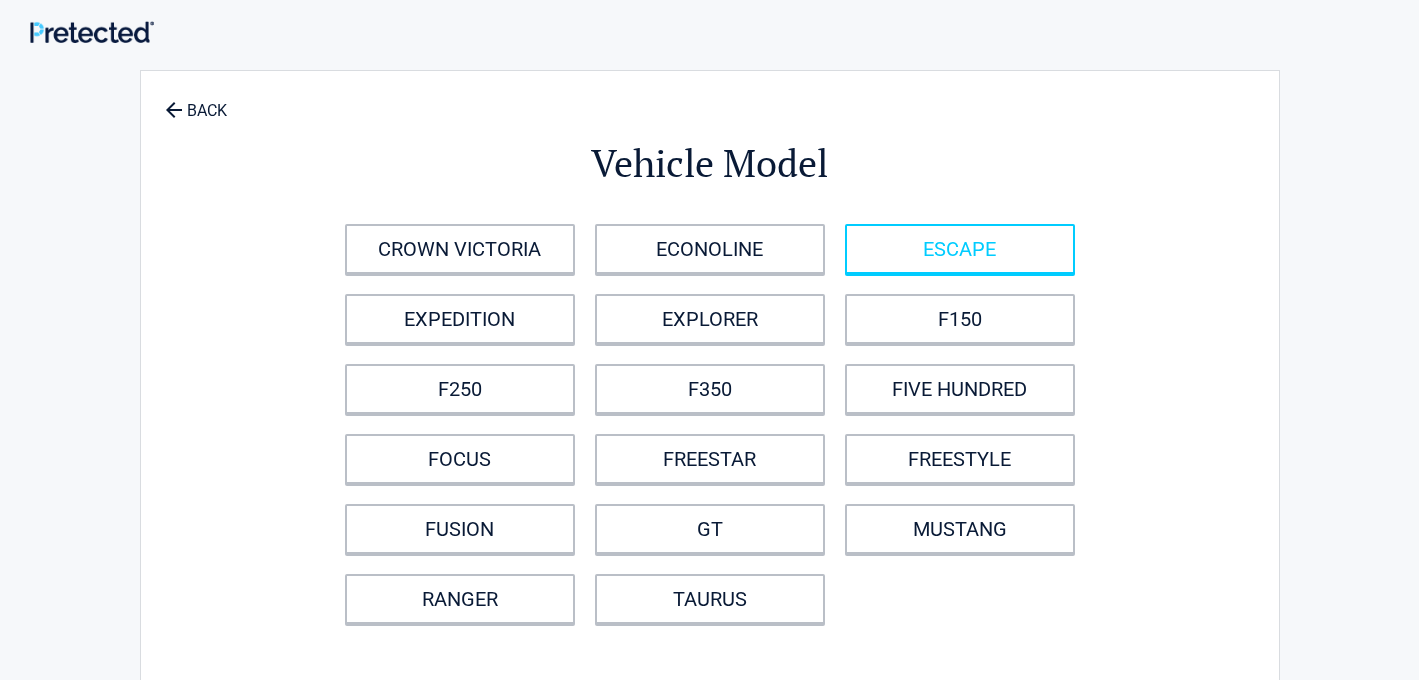 click on "ESCAPE" at bounding box center (960, 249) 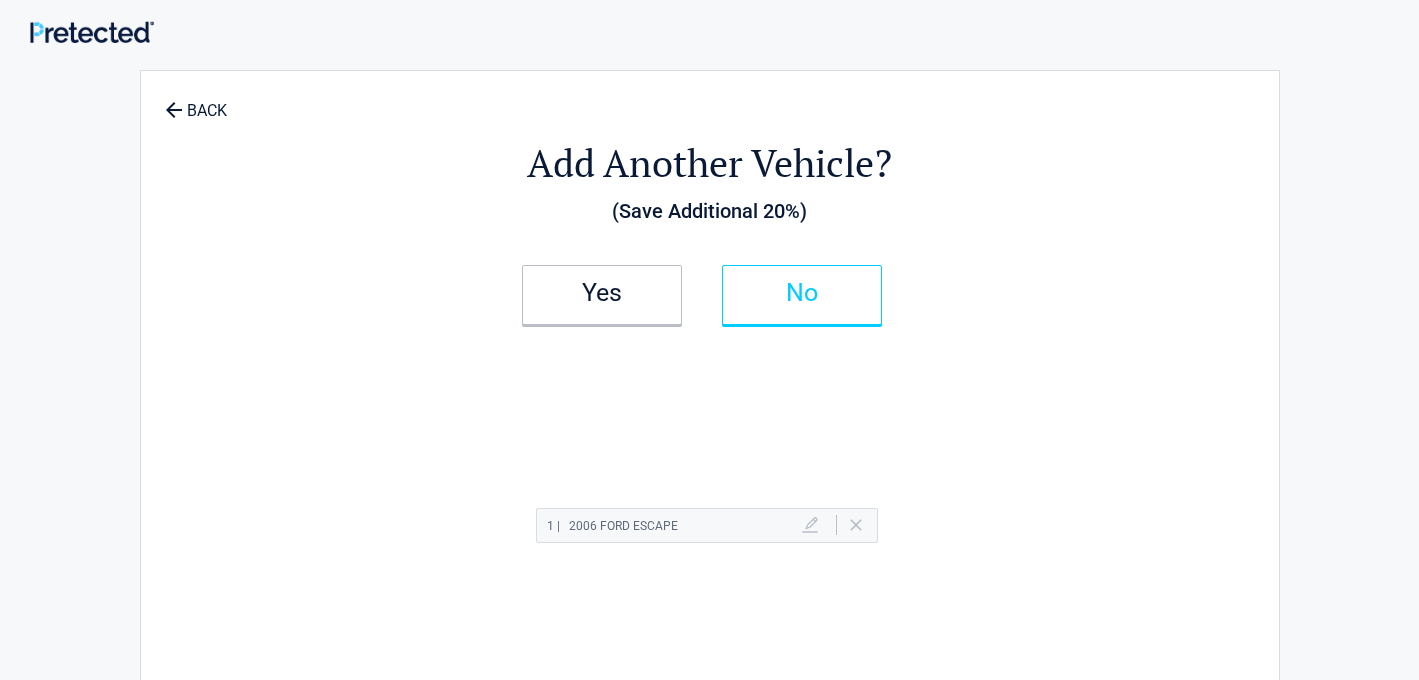 click on "No" at bounding box center [802, 293] 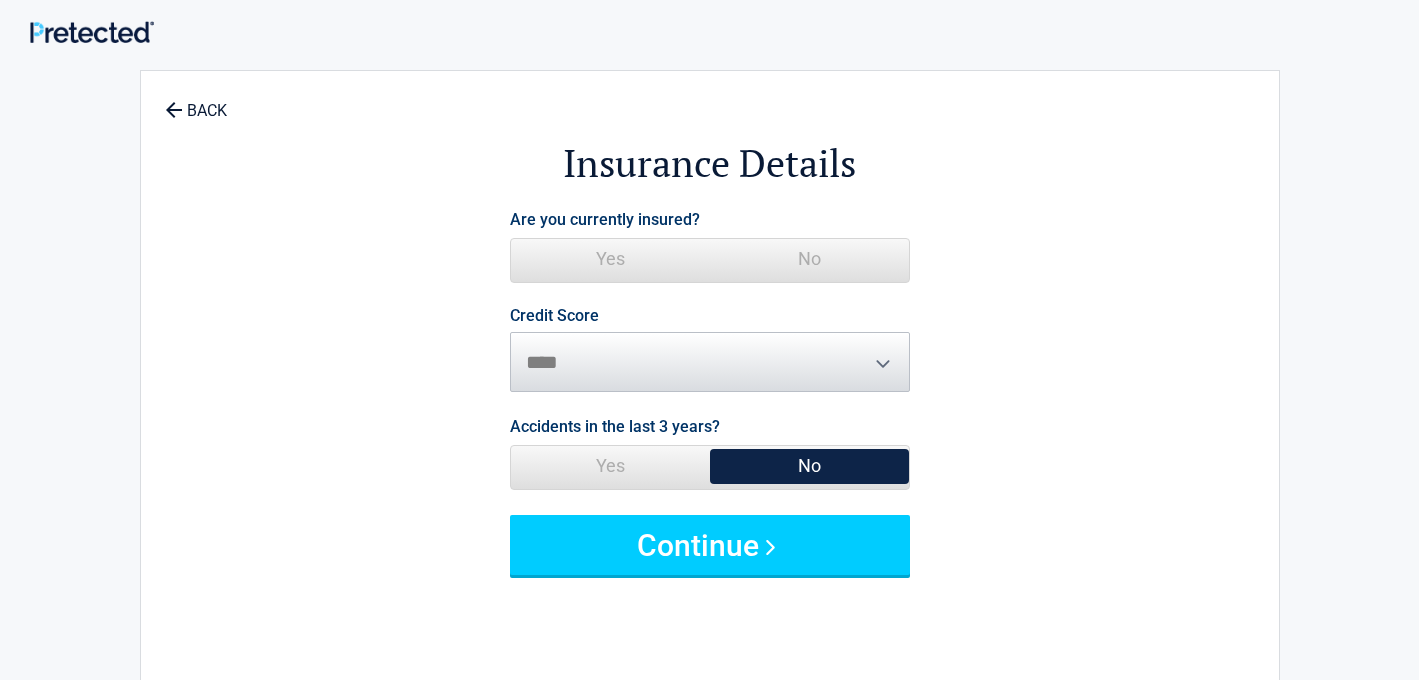 click on "Yes" at bounding box center (610, 259) 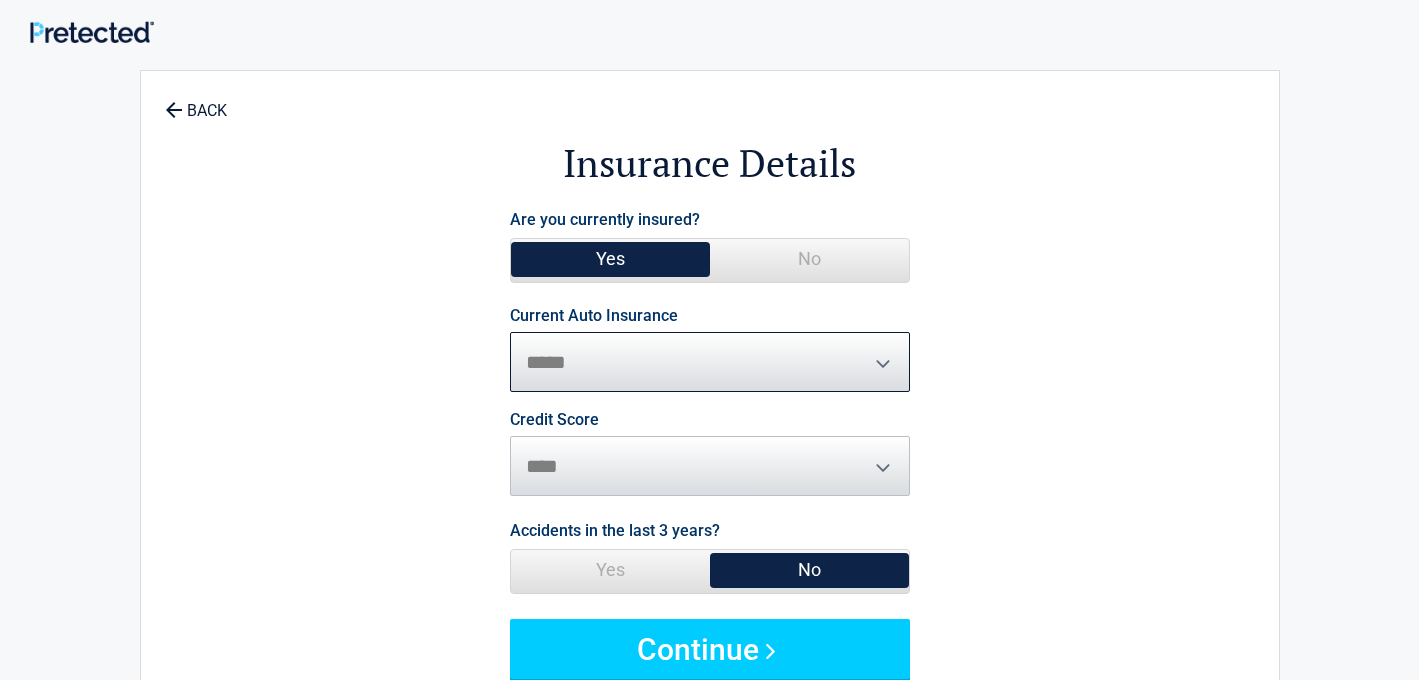 click on "**********" at bounding box center [710, 362] 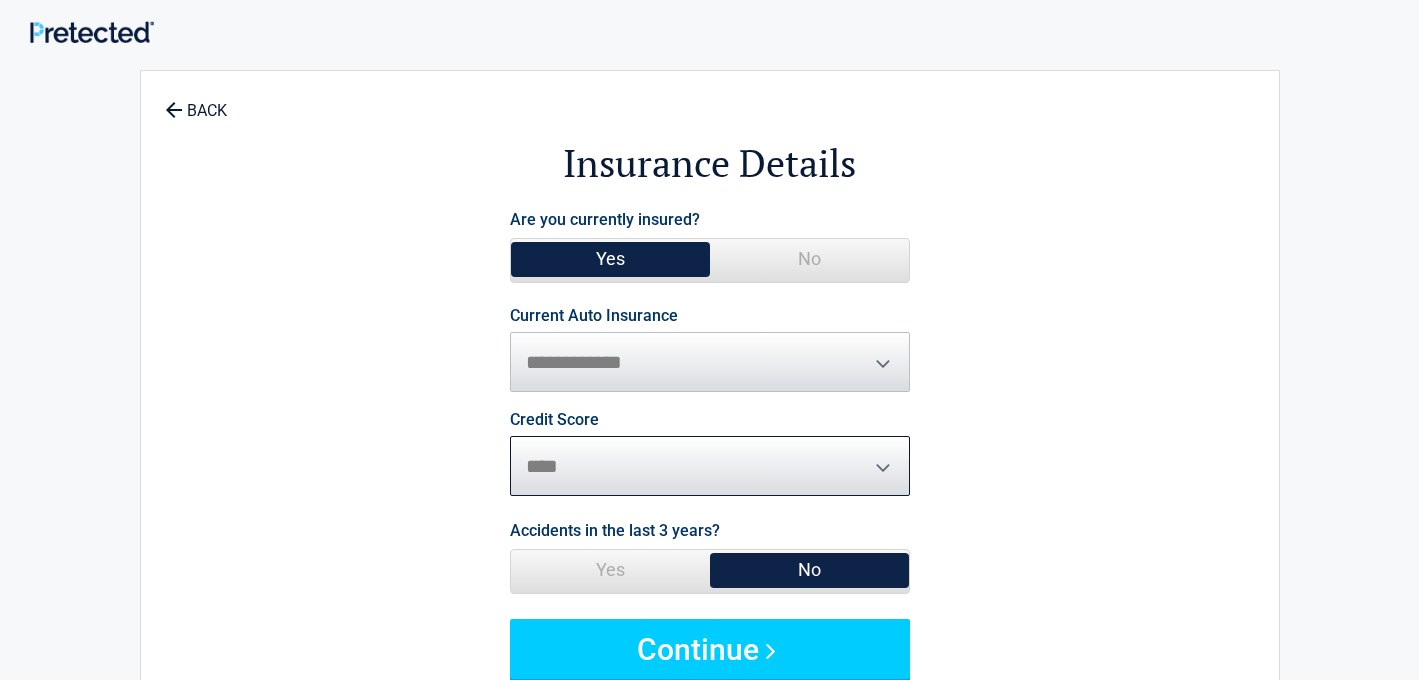 click on "*********
****
*******
****" at bounding box center [710, 466] 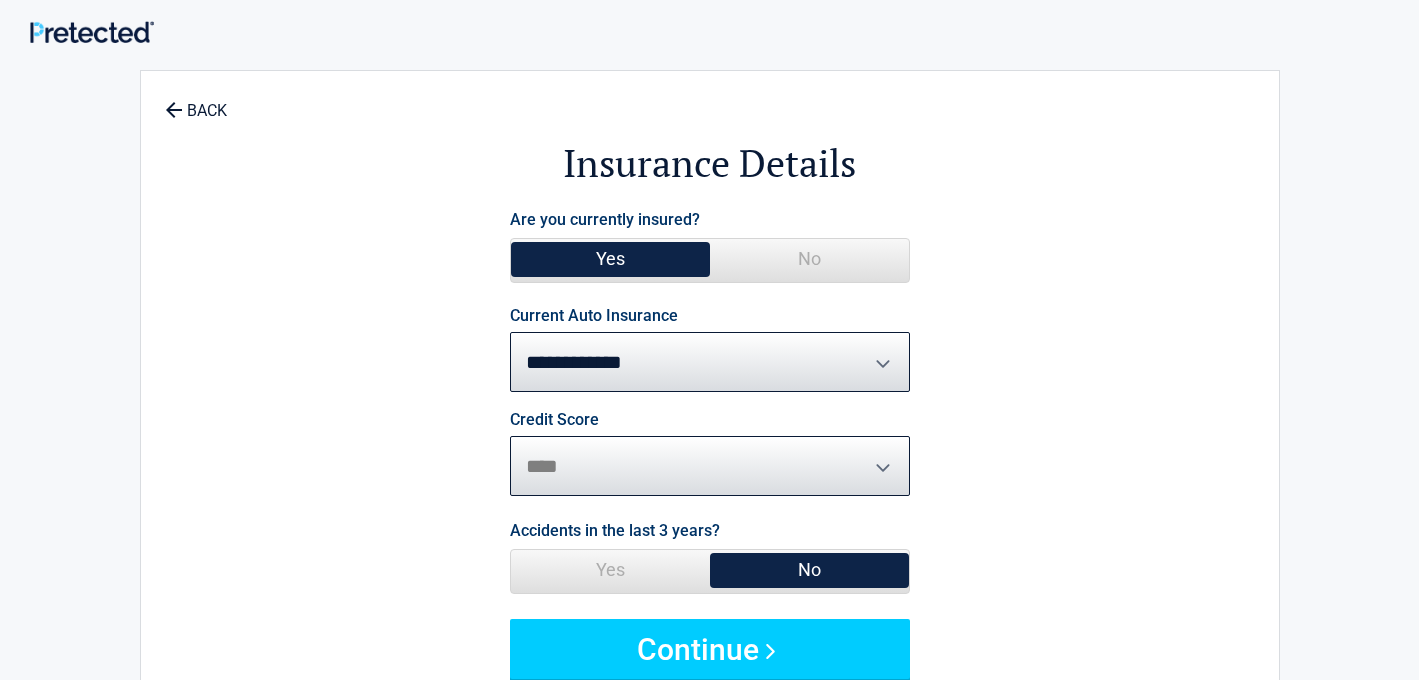 select on "****" 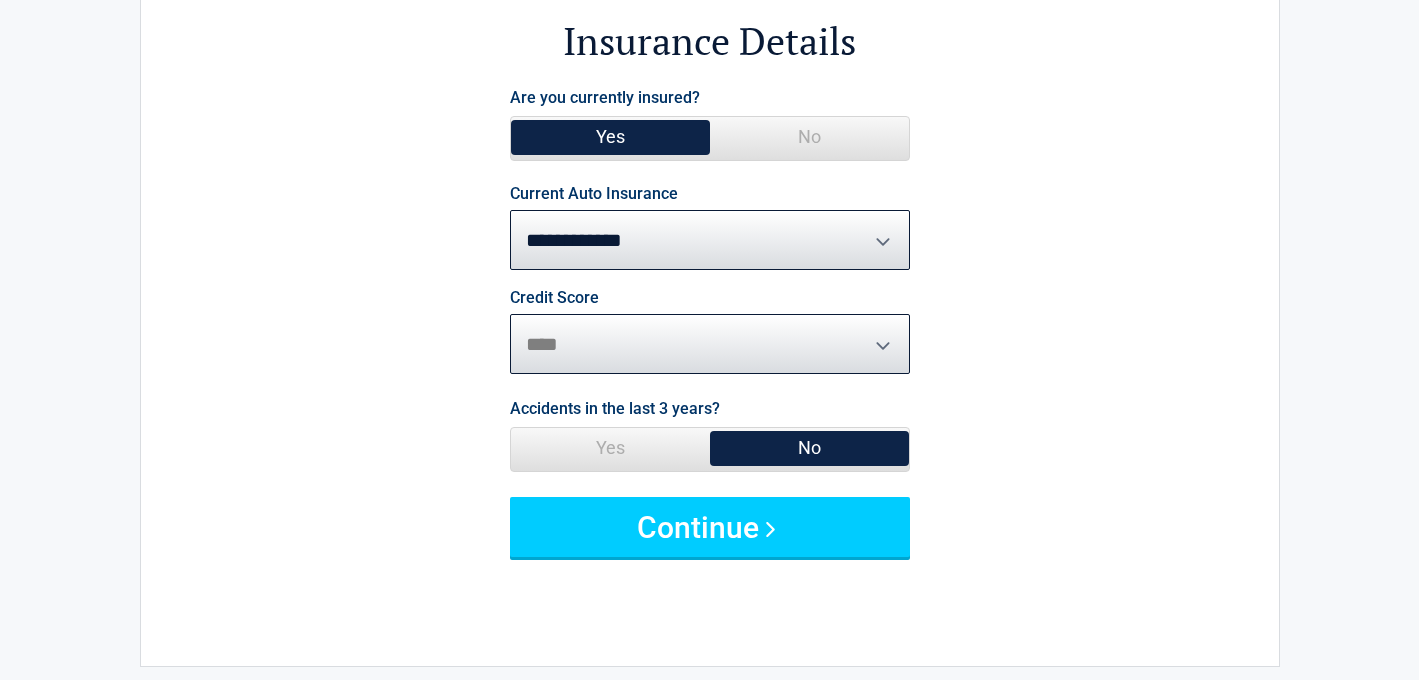 scroll, scrollTop: 136, scrollLeft: 0, axis: vertical 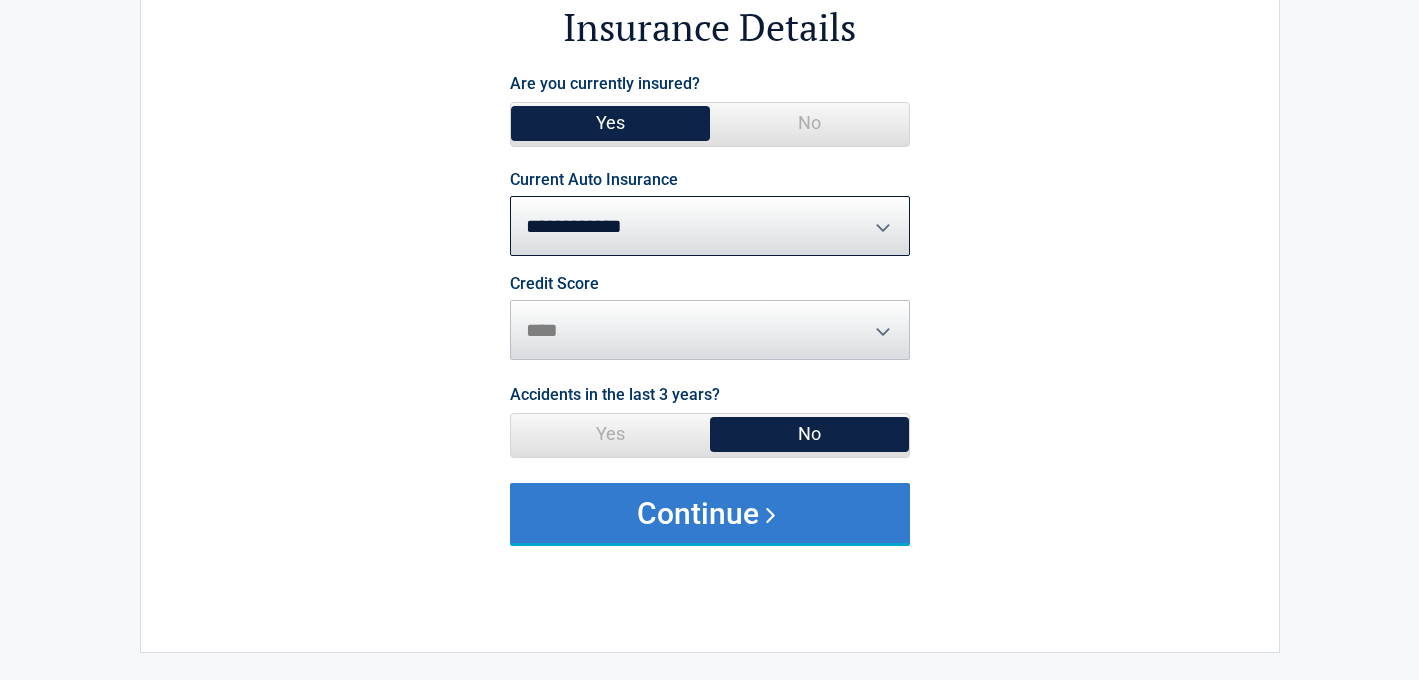click on "Continue" at bounding box center (710, 513) 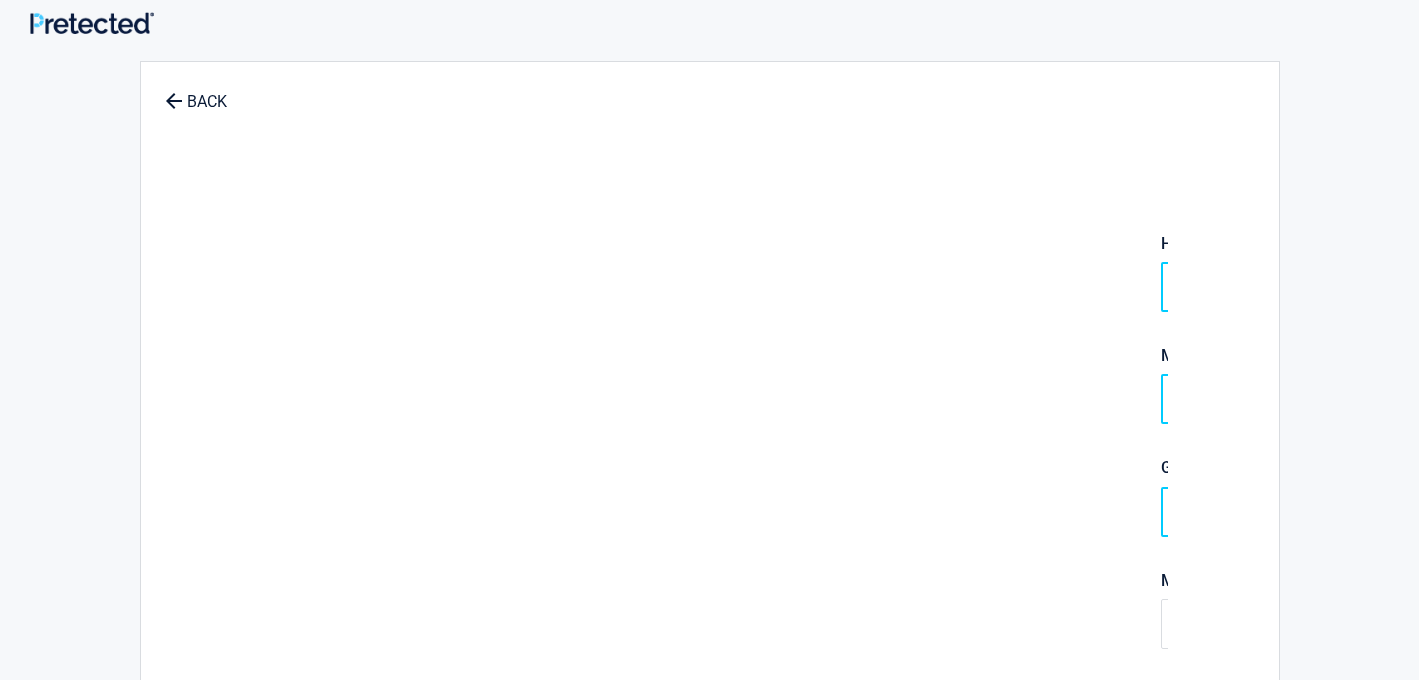 scroll, scrollTop: 0, scrollLeft: 0, axis: both 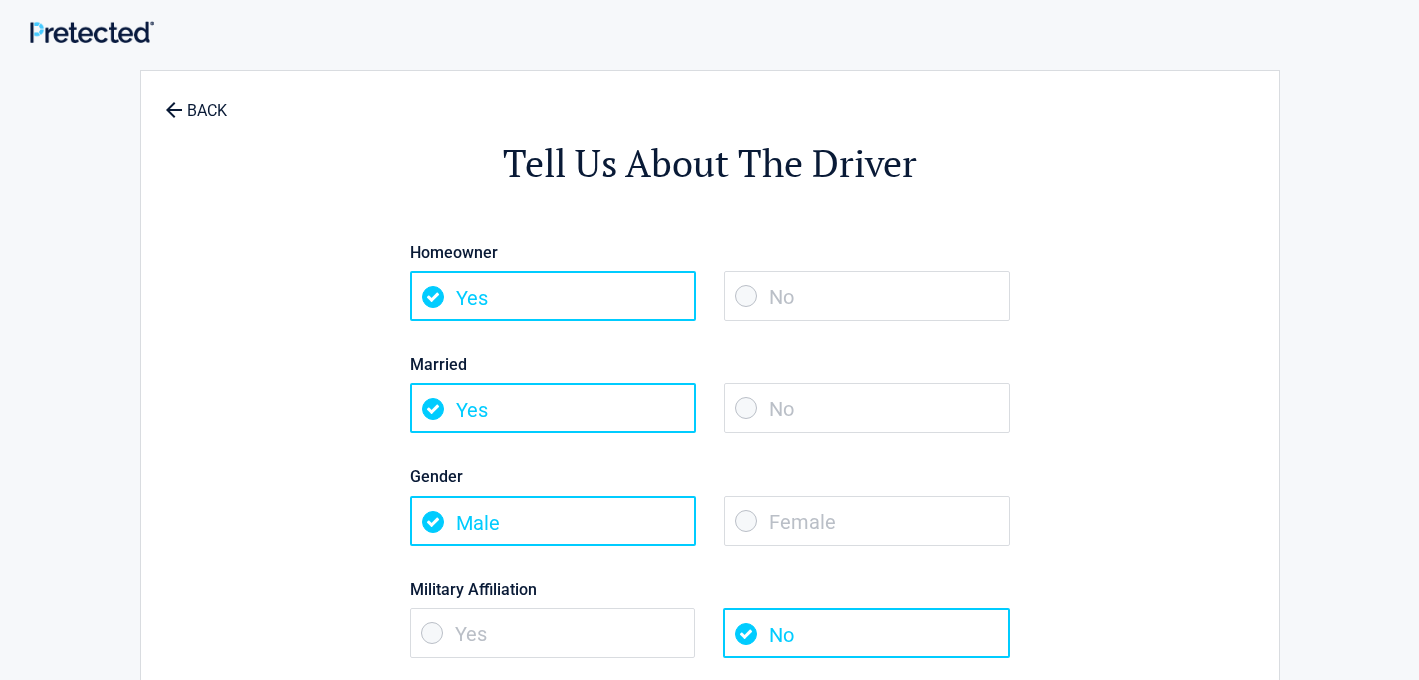 click on "No" at bounding box center (867, 408) 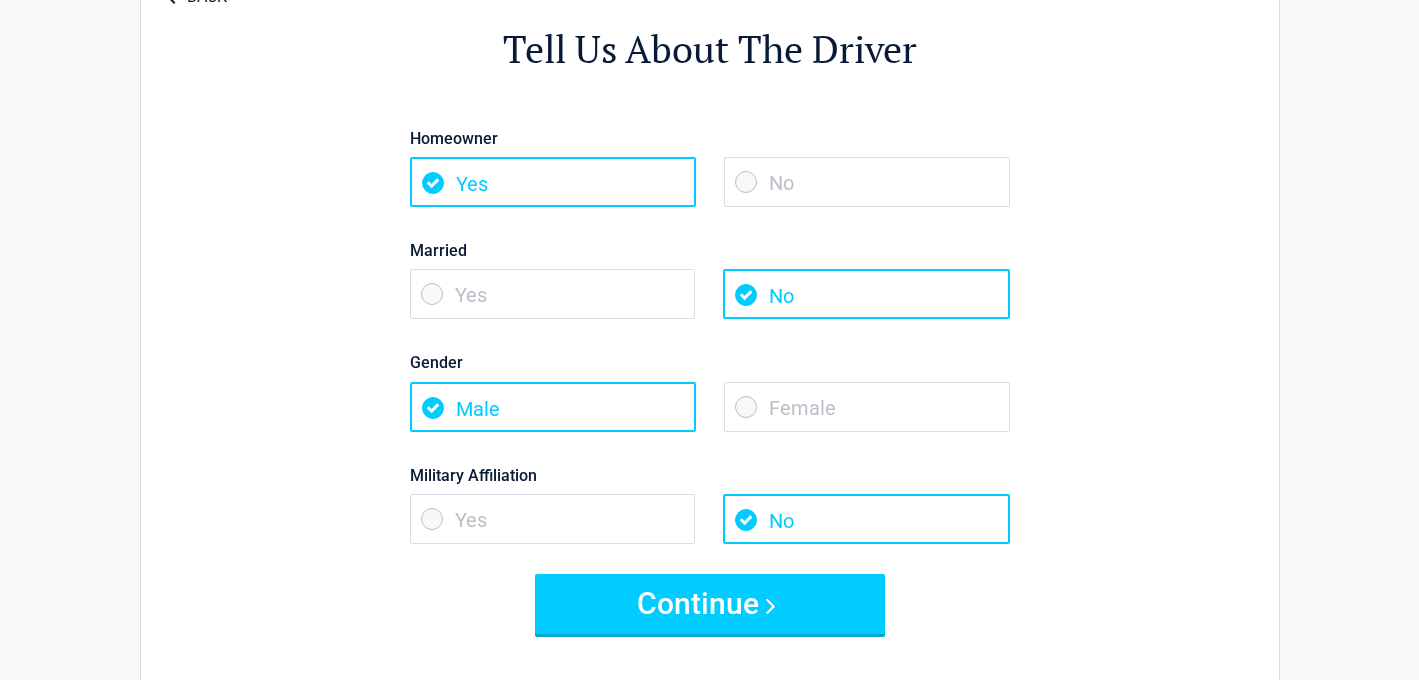 scroll, scrollTop: 174, scrollLeft: 0, axis: vertical 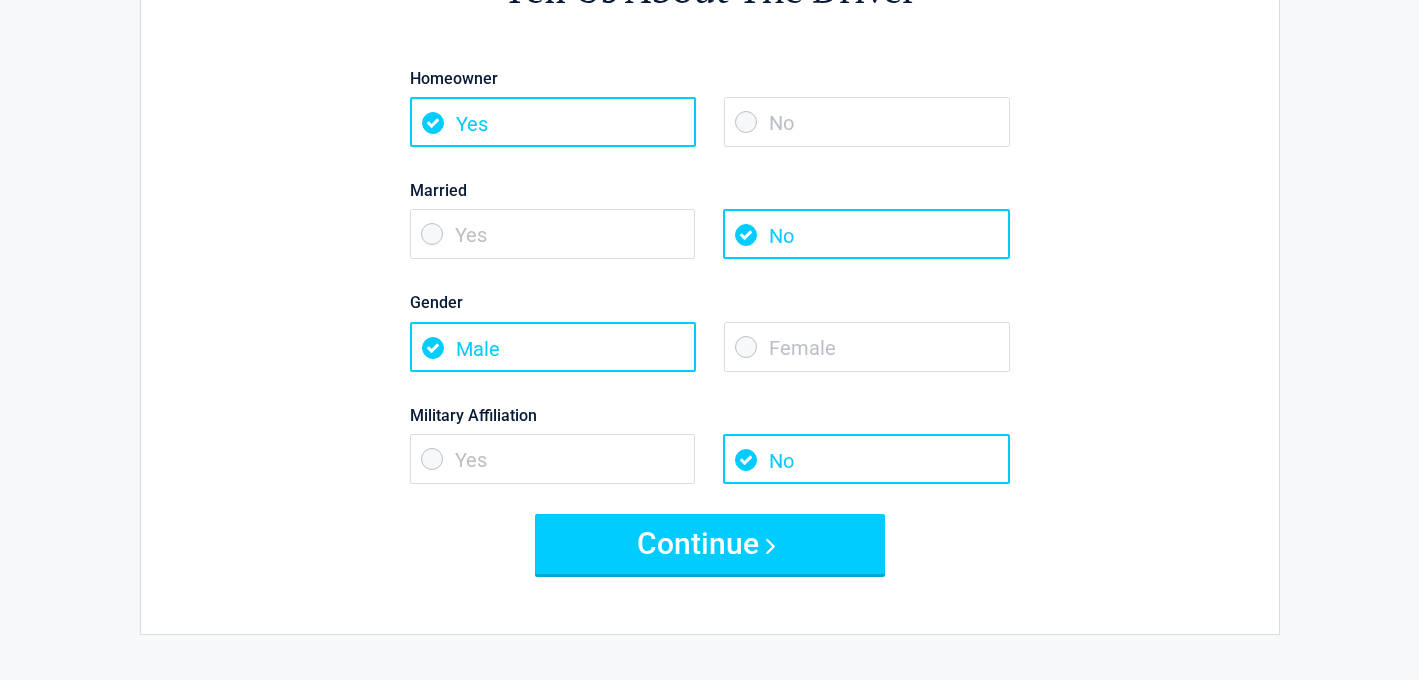 click on "Yes" at bounding box center (553, 459) 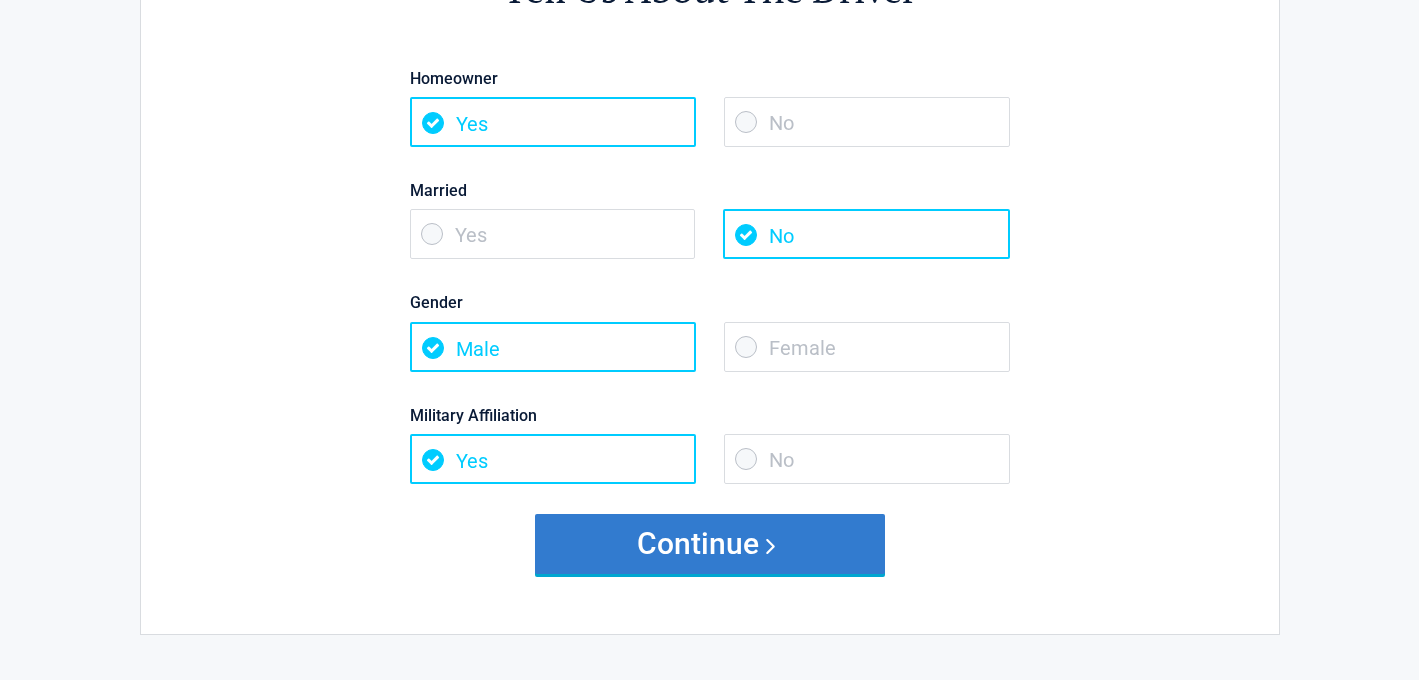 click on "Continue" at bounding box center (710, 544) 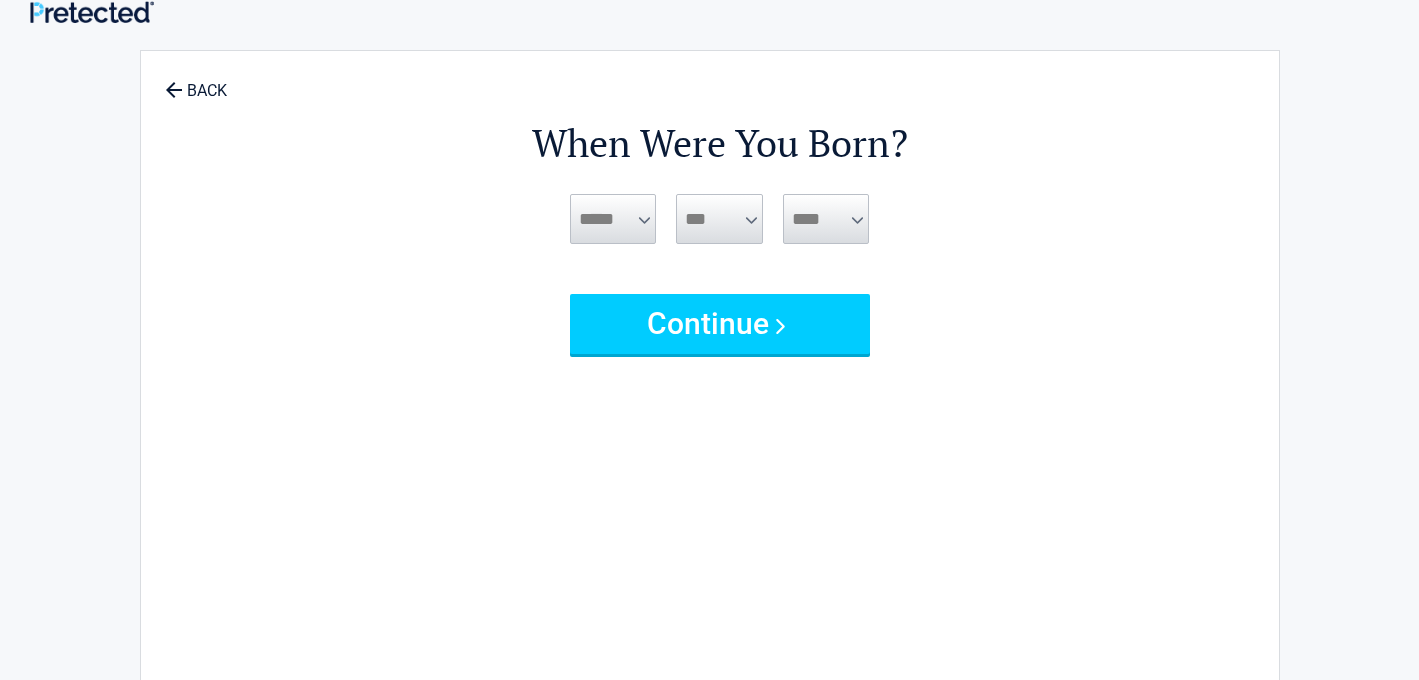 scroll, scrollTop: 0, scrollLeft: 0, axis: both 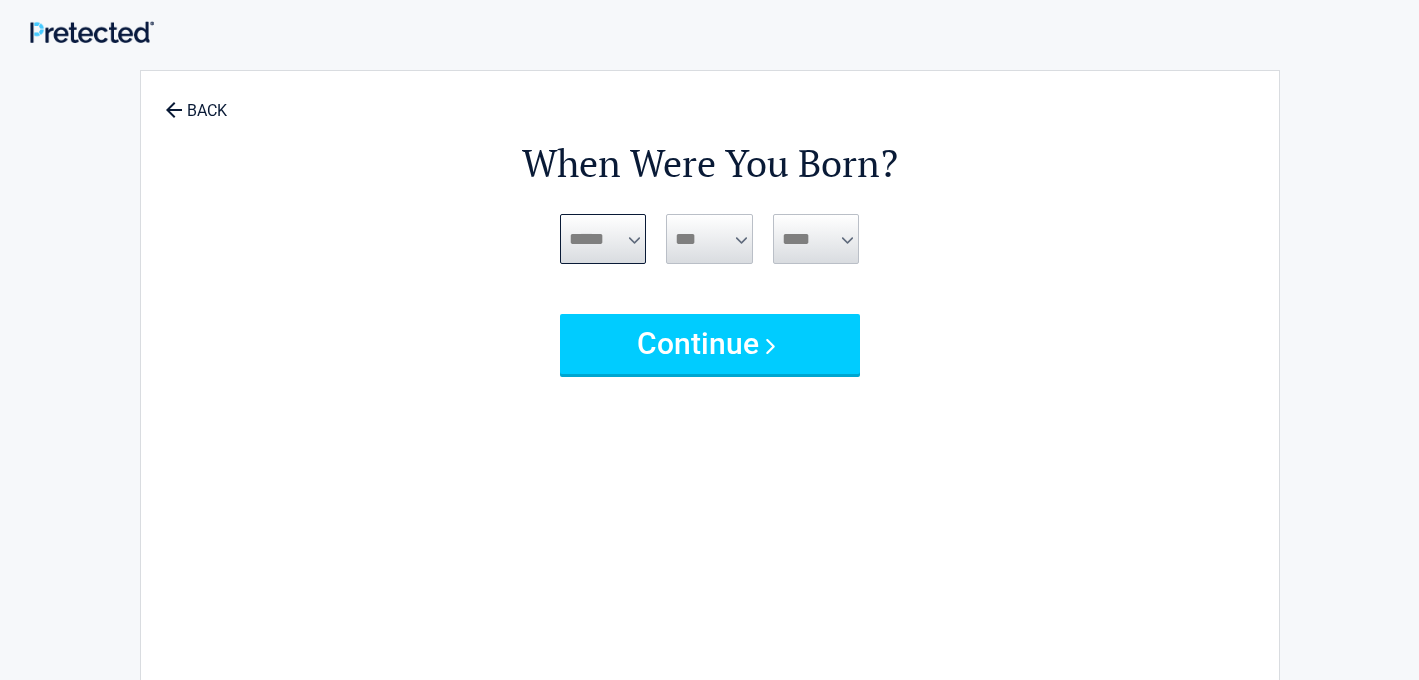 click on "*****
***
***
***
***
***
***
***
***
***
***
***
***" at bounding box center (603, 239) 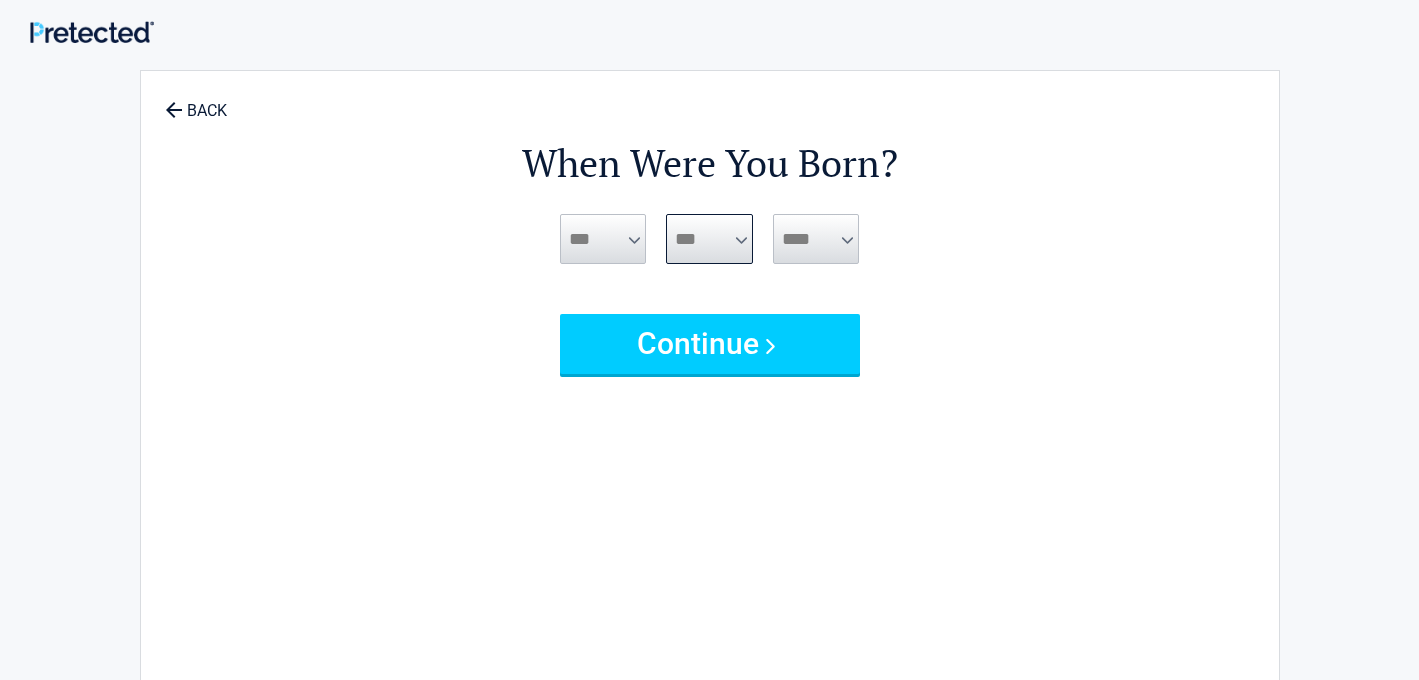 click on "*** * * * * * * * * * ** ** ** ** ** ** ** ** ** ** ** ** ** ** ** ** ** ** ** ** ** **" at bounding box center [709, 239] 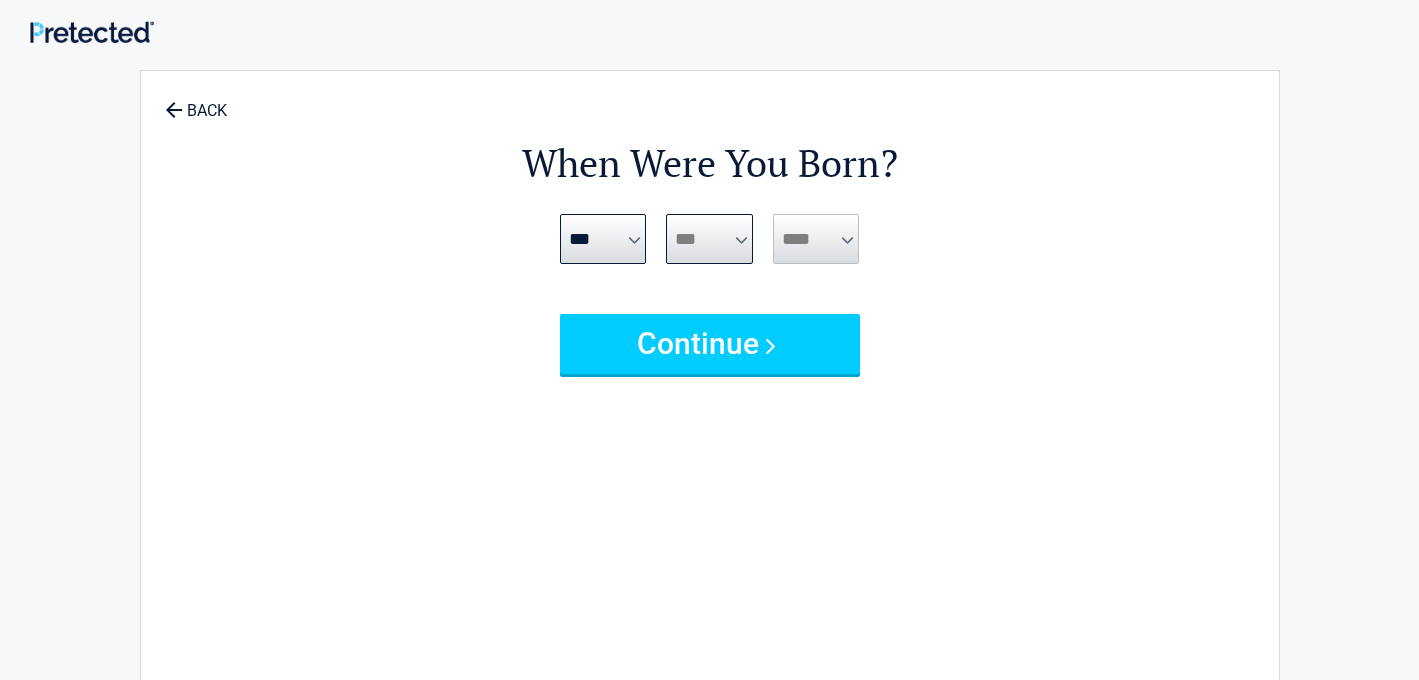 select on "**" 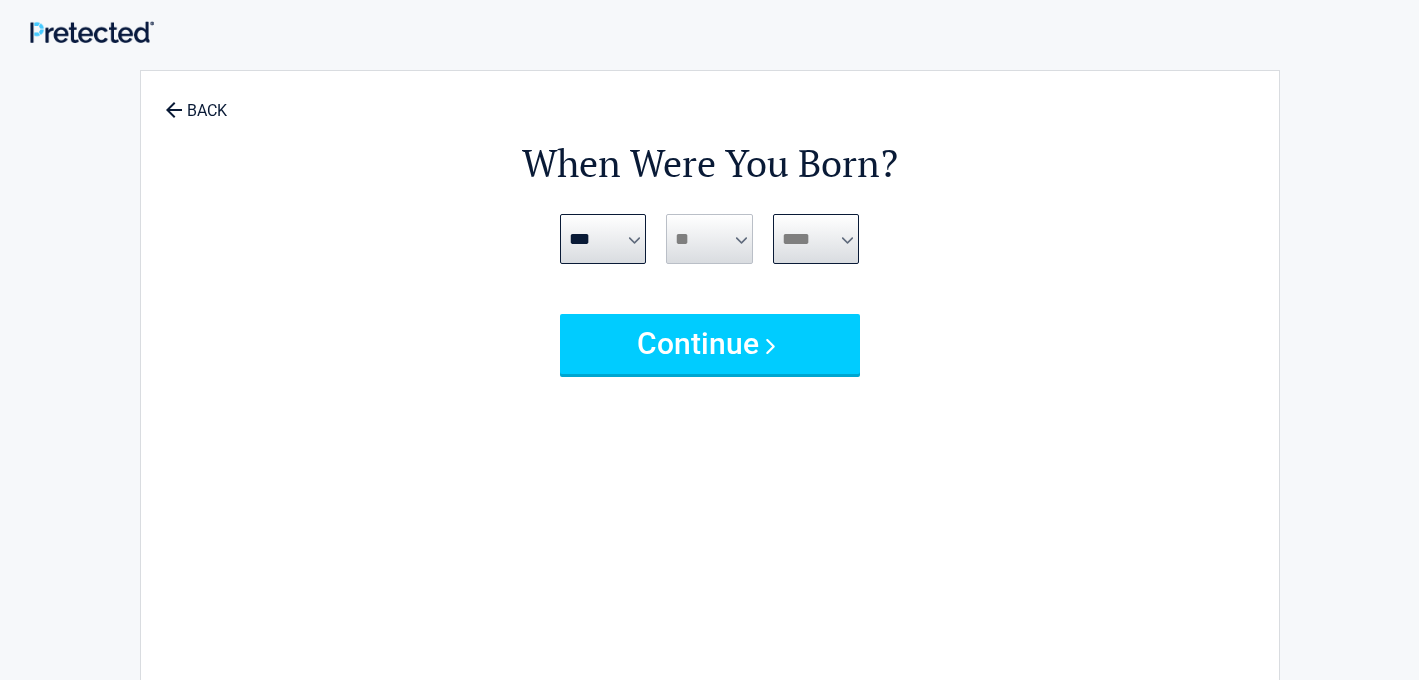 click on "****
****
****
****
****
****
****
****
****
****
****
****
****
****
****
****
****
****
****
****
****
****
****
****
****
****
****
****
****
****
****
****
****
****
****
****
****
****
****
****
****
****
****
****
****
****
****
****
****
****
****
****
****
****
****
****
****
****
****
****
****
****
****
****" at bounding box center [816, 239] 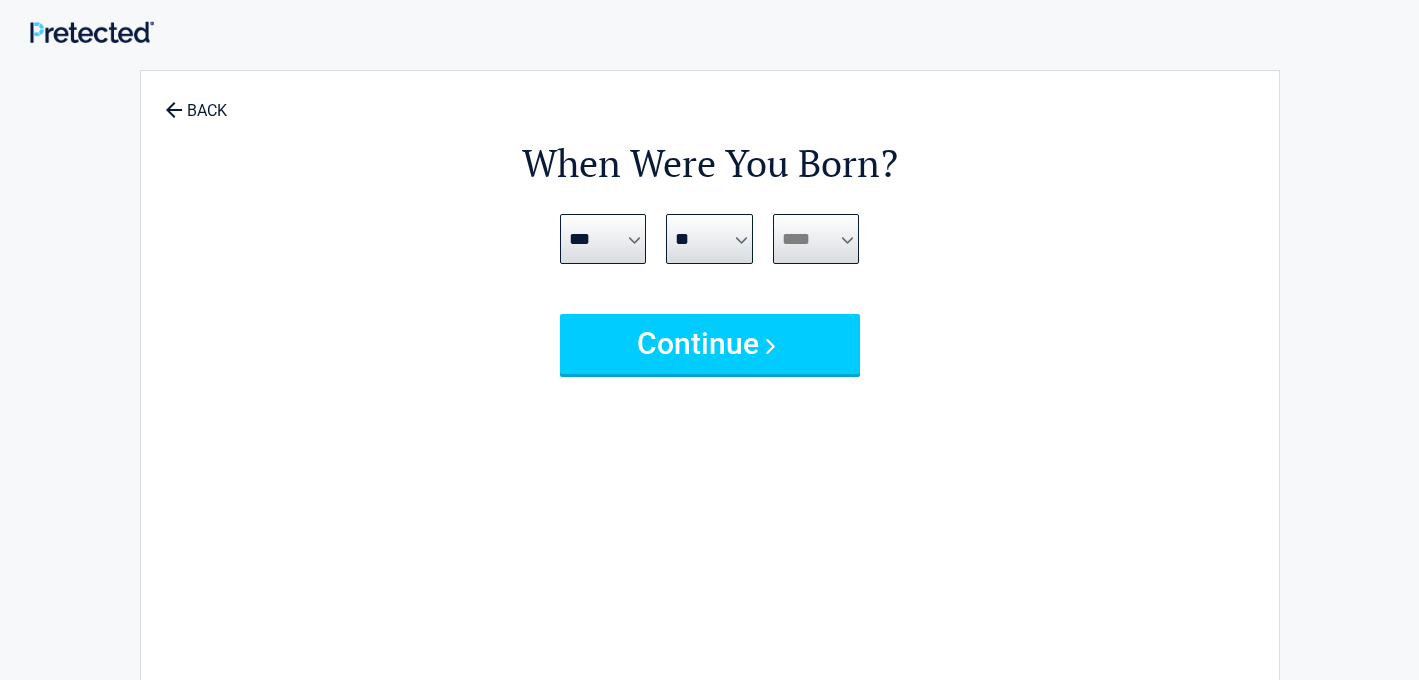 select on "****" 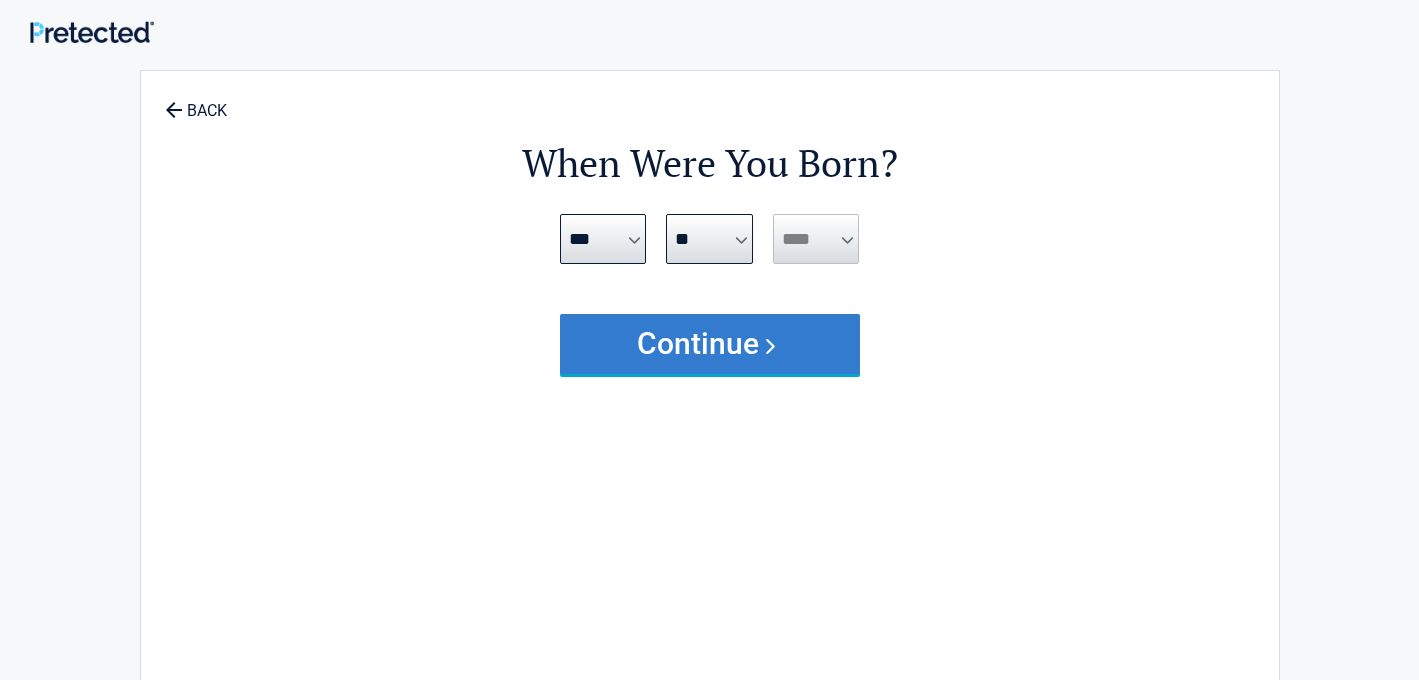 click on "Continue" at bounding box center (710, 344) 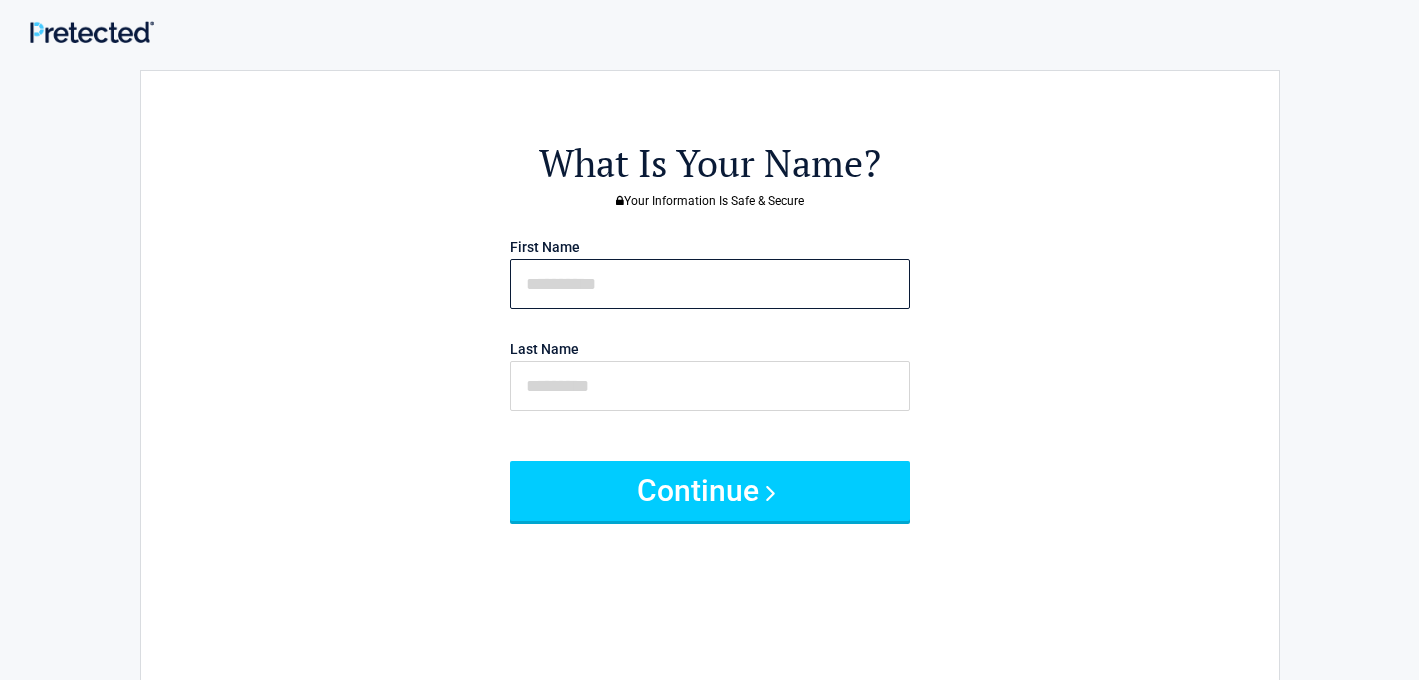 click at bounding box center (710, 284) 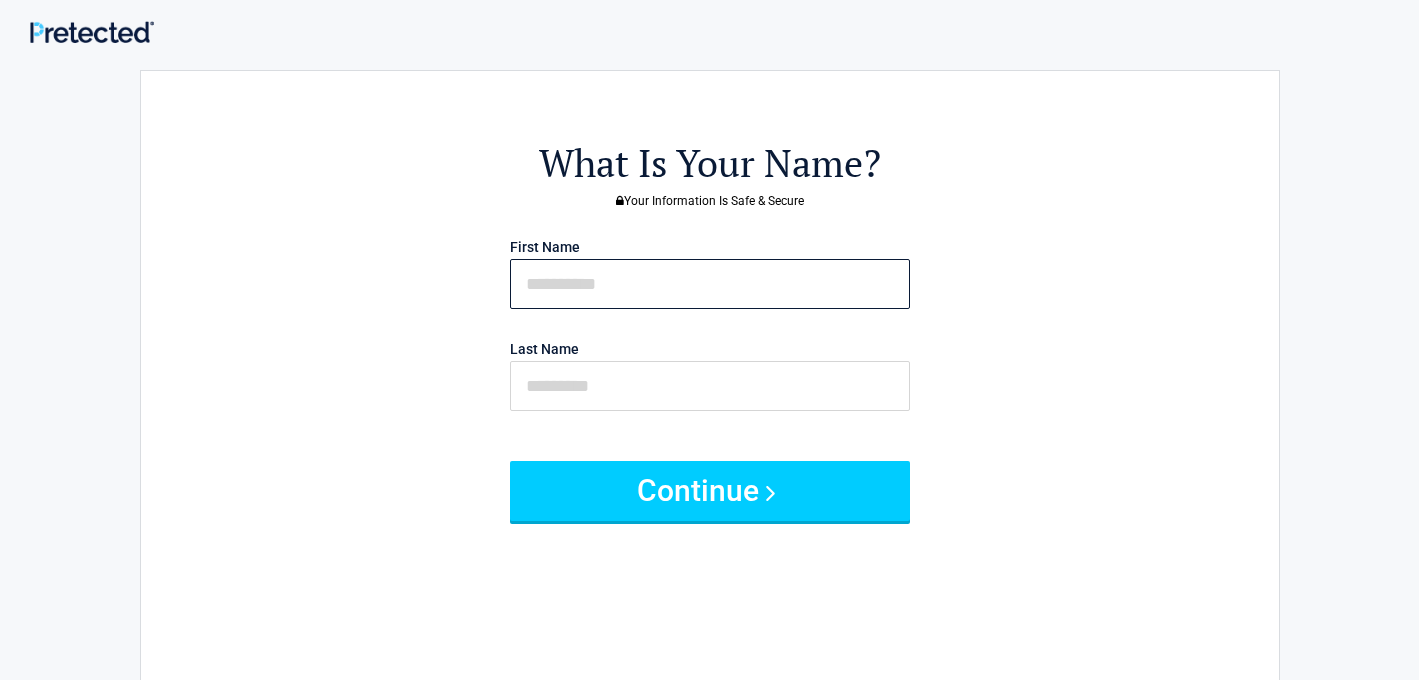 type on "*" 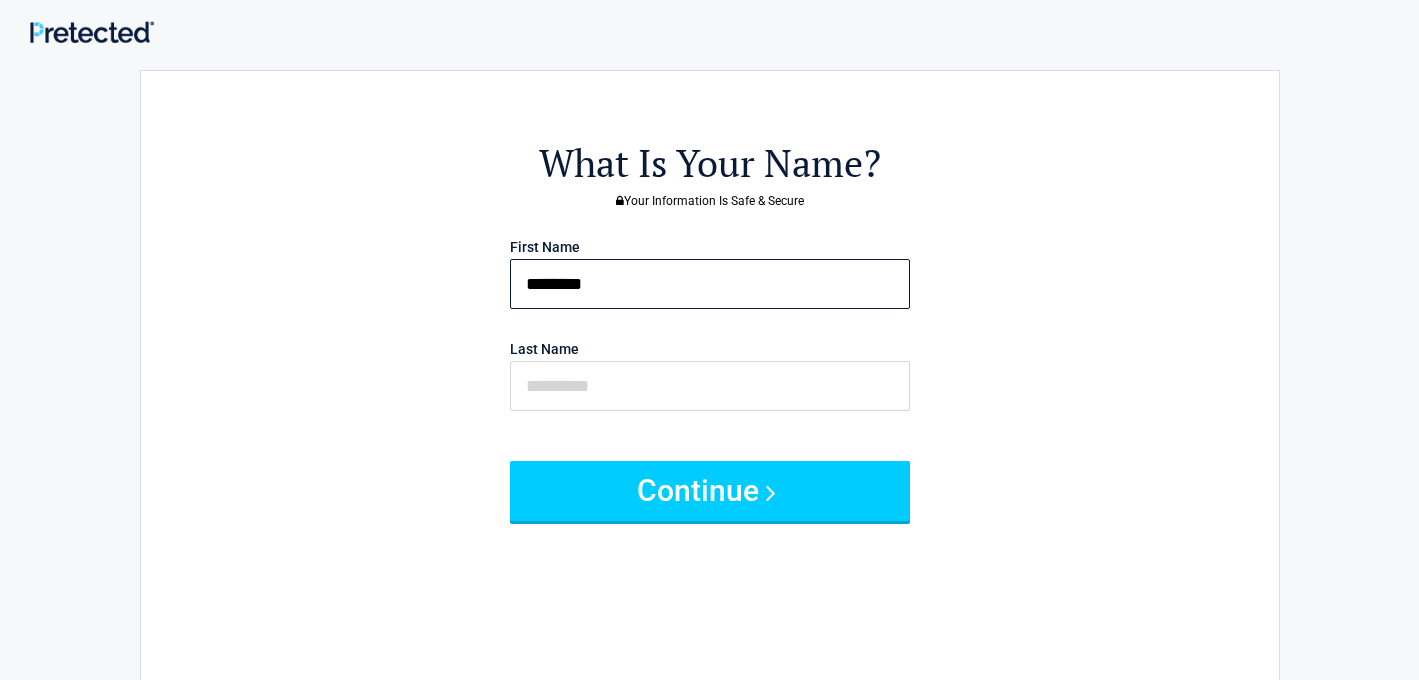 type on "*******" 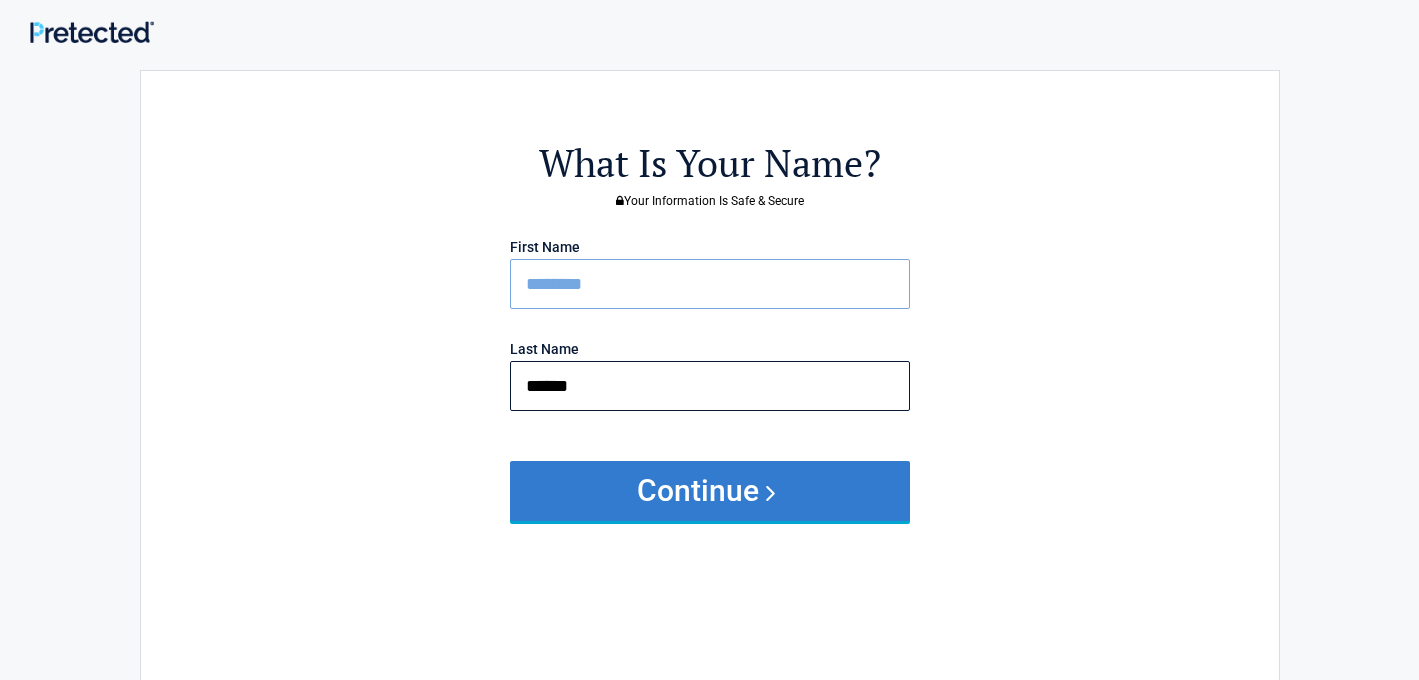 type on "******" 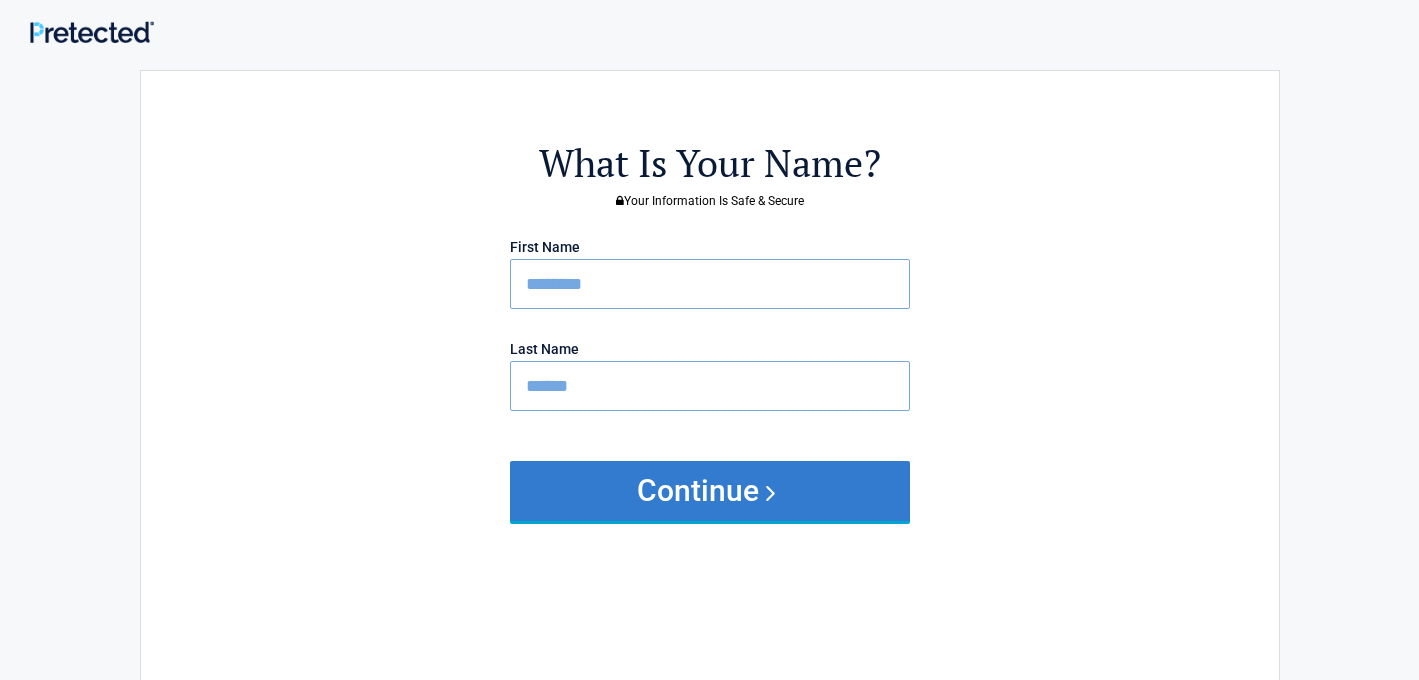 click on "Continue" at bounding box center (710, 491) 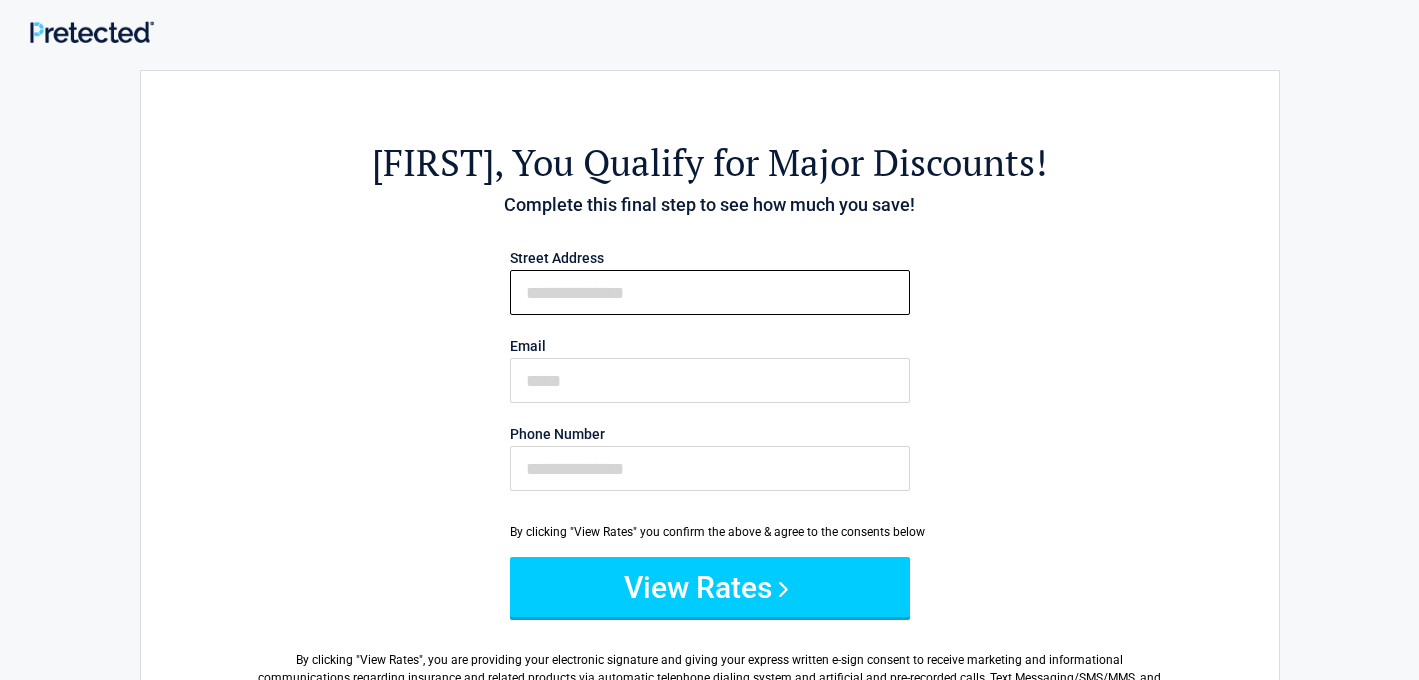 click on "First Name" at bounding box center [710, 292] 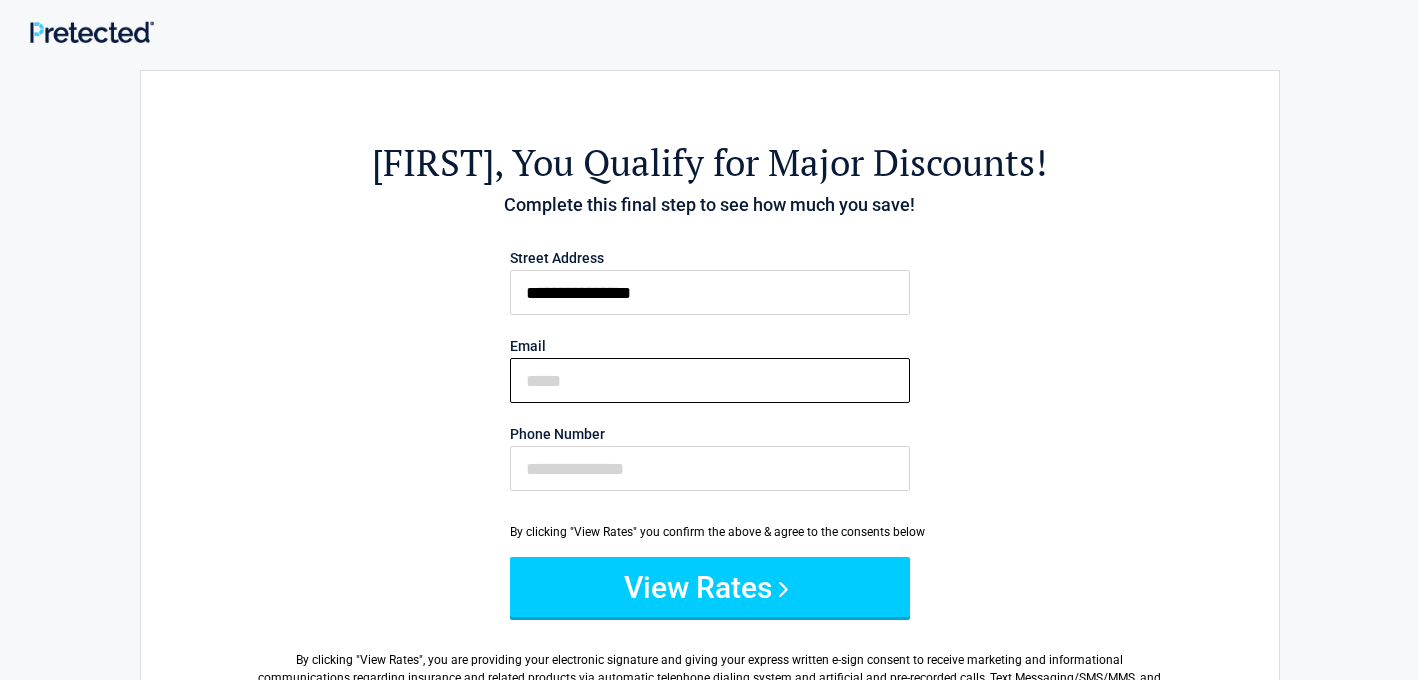 type on "**********" 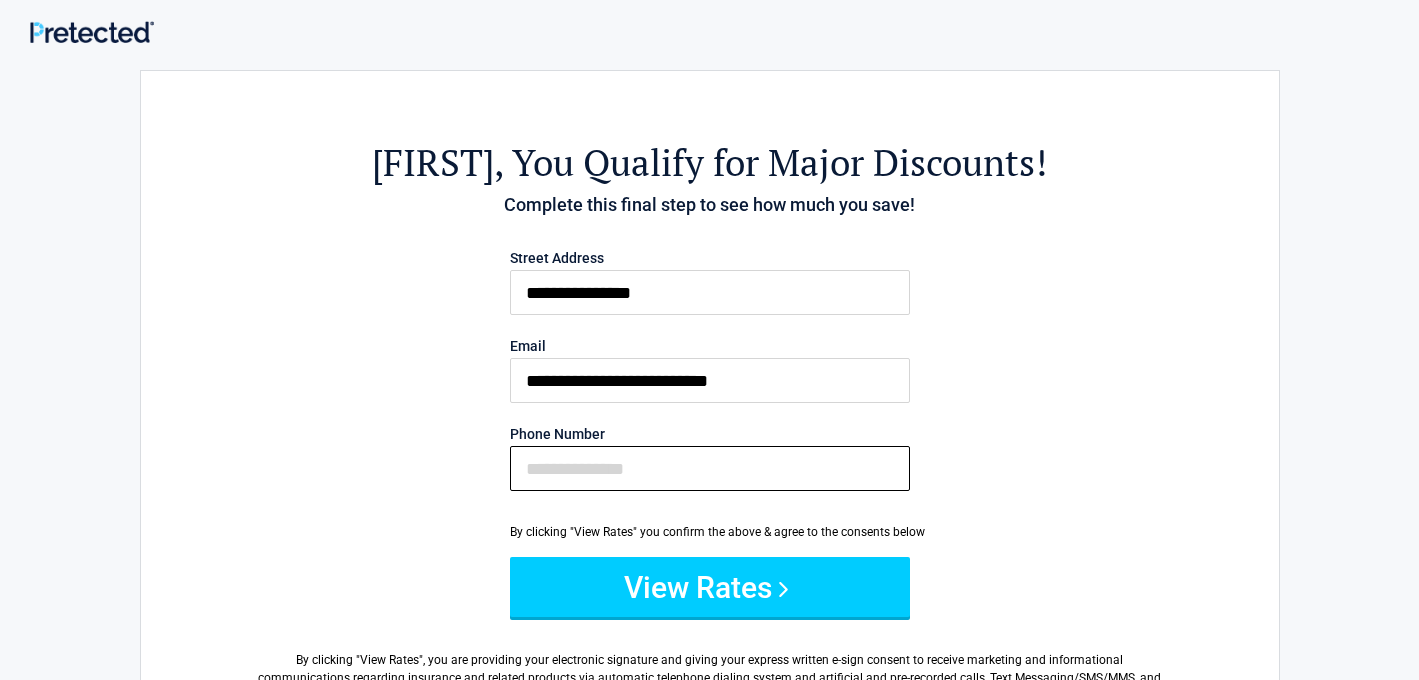 type on "**********" 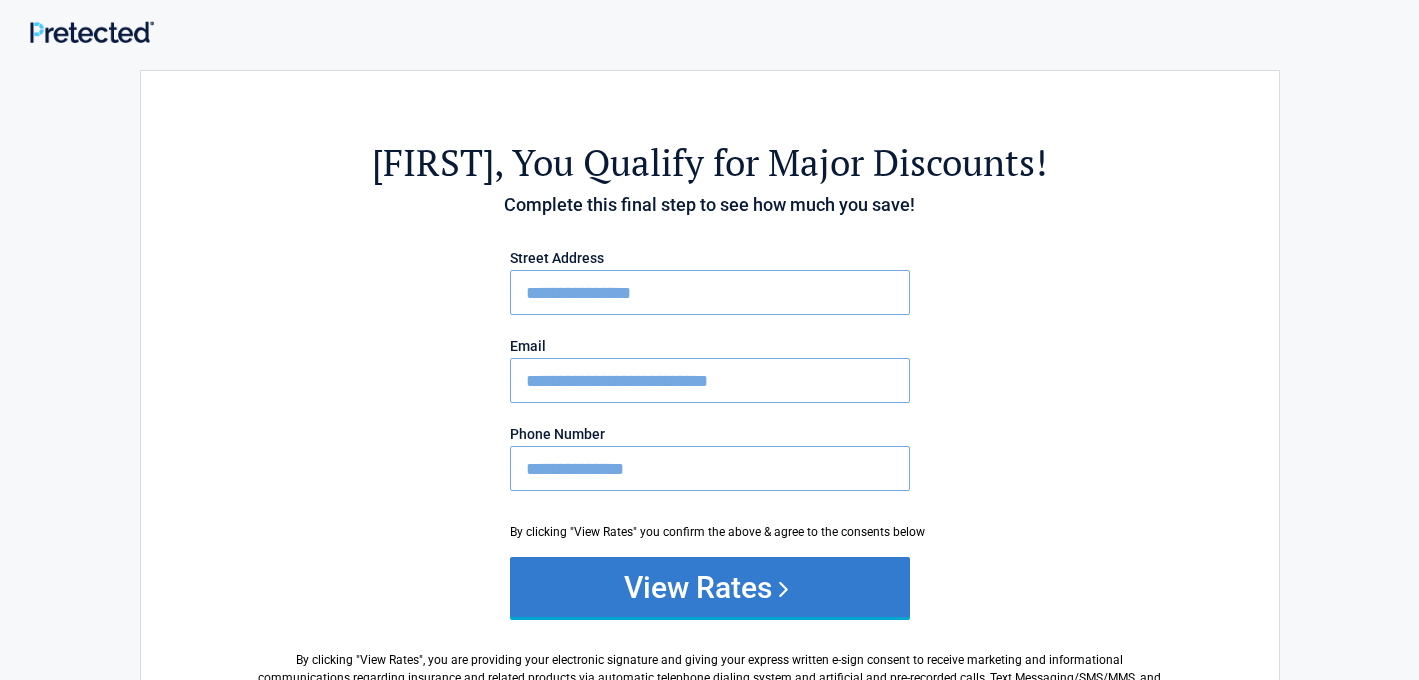 drag, startPoint x: 700, startPoint y: 567, endPoint x: 687, endPoint y: 560, distance: 14.764823 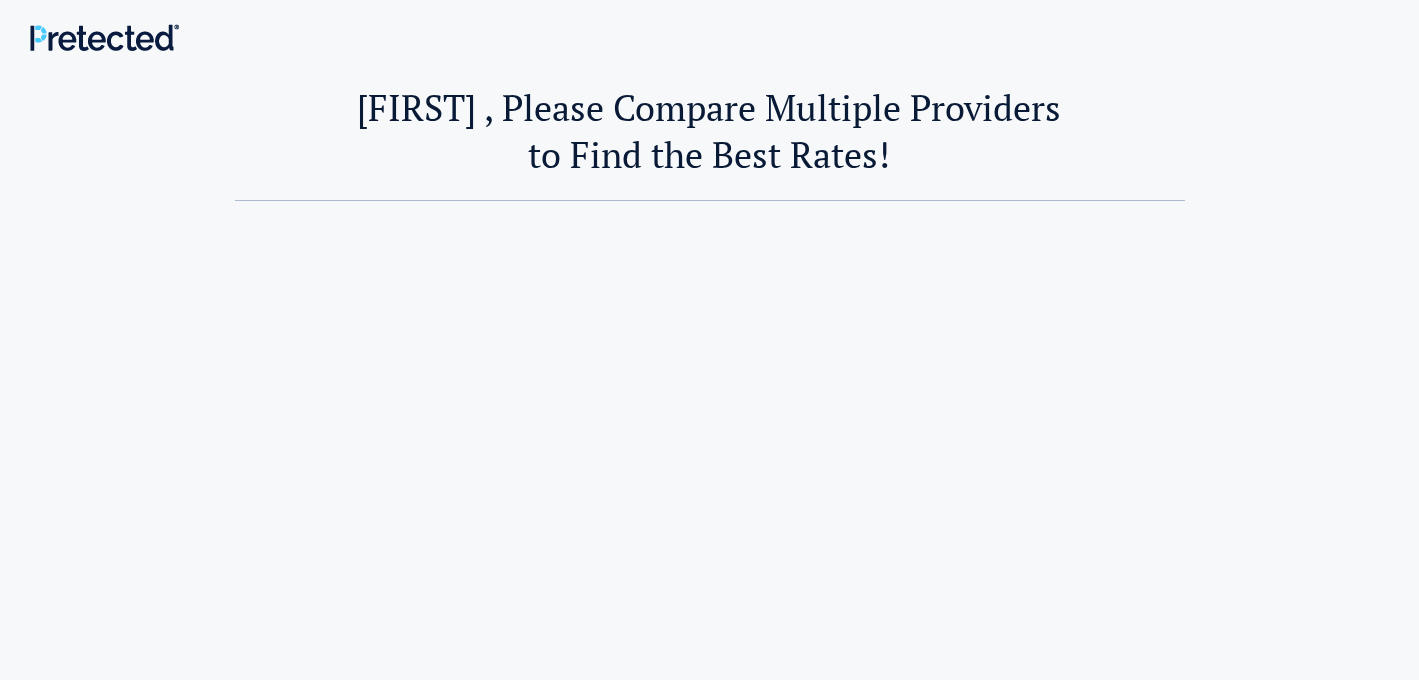 scroll, scrollTop: 0, scrollLeft: 0, axis: both 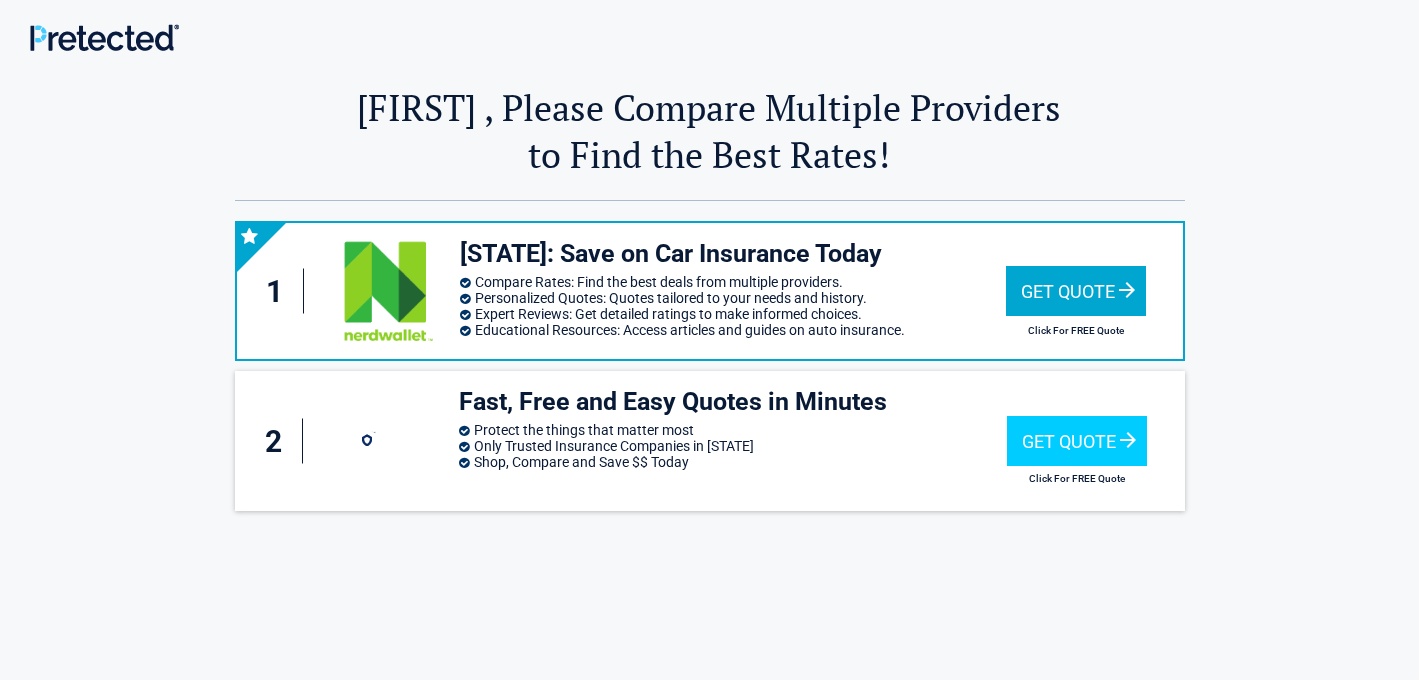 click on "Click For FREE Quote" at bounding box center [1076, 330] 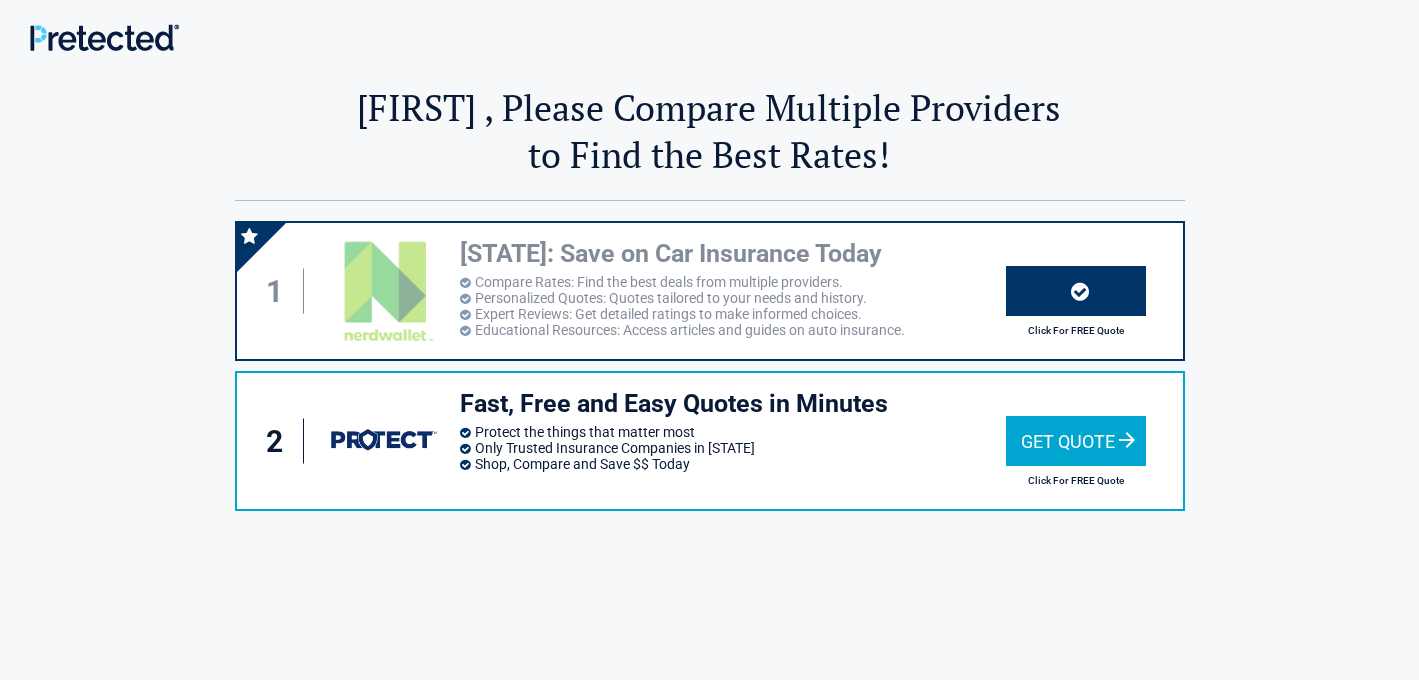 click on "Get Quote" at bounding box center (1076, 441) 